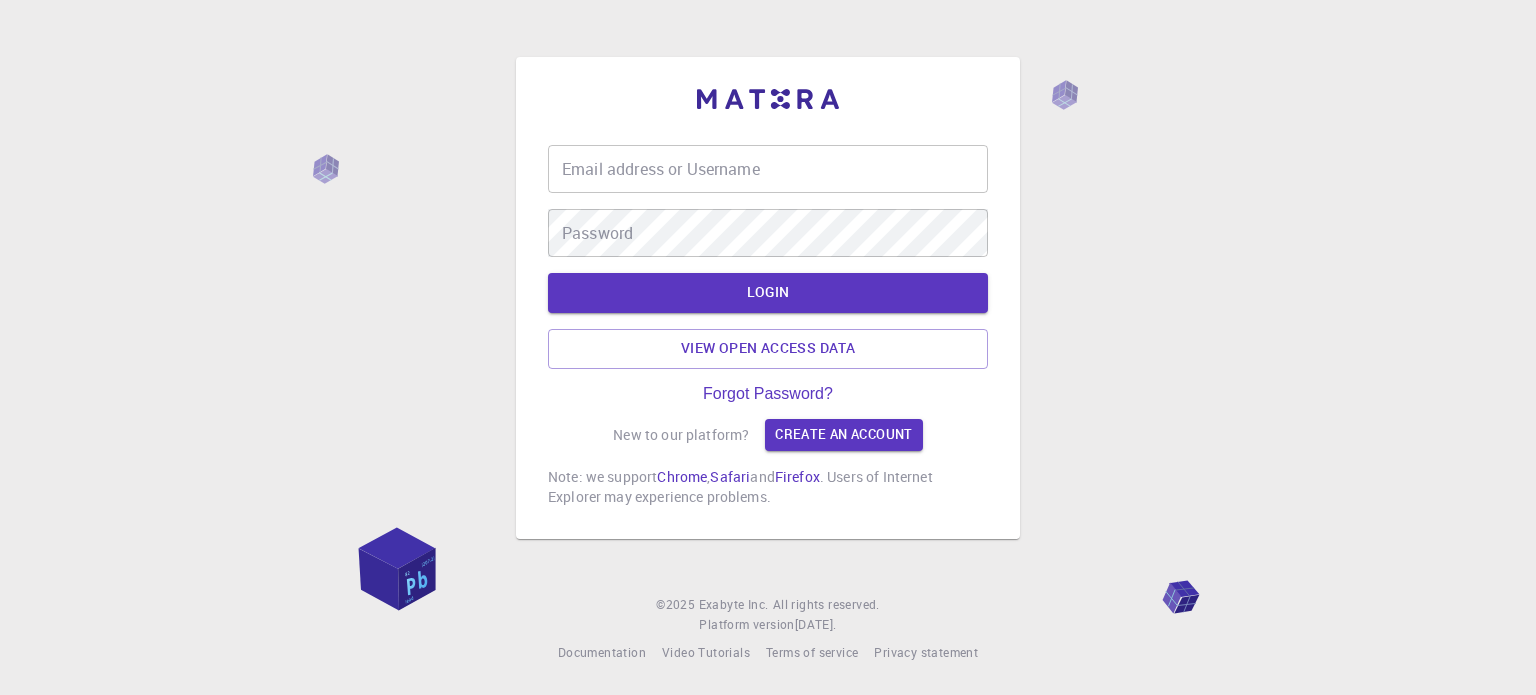 scroll, scrollTop: 0, scrollLeft: 0, axis: both 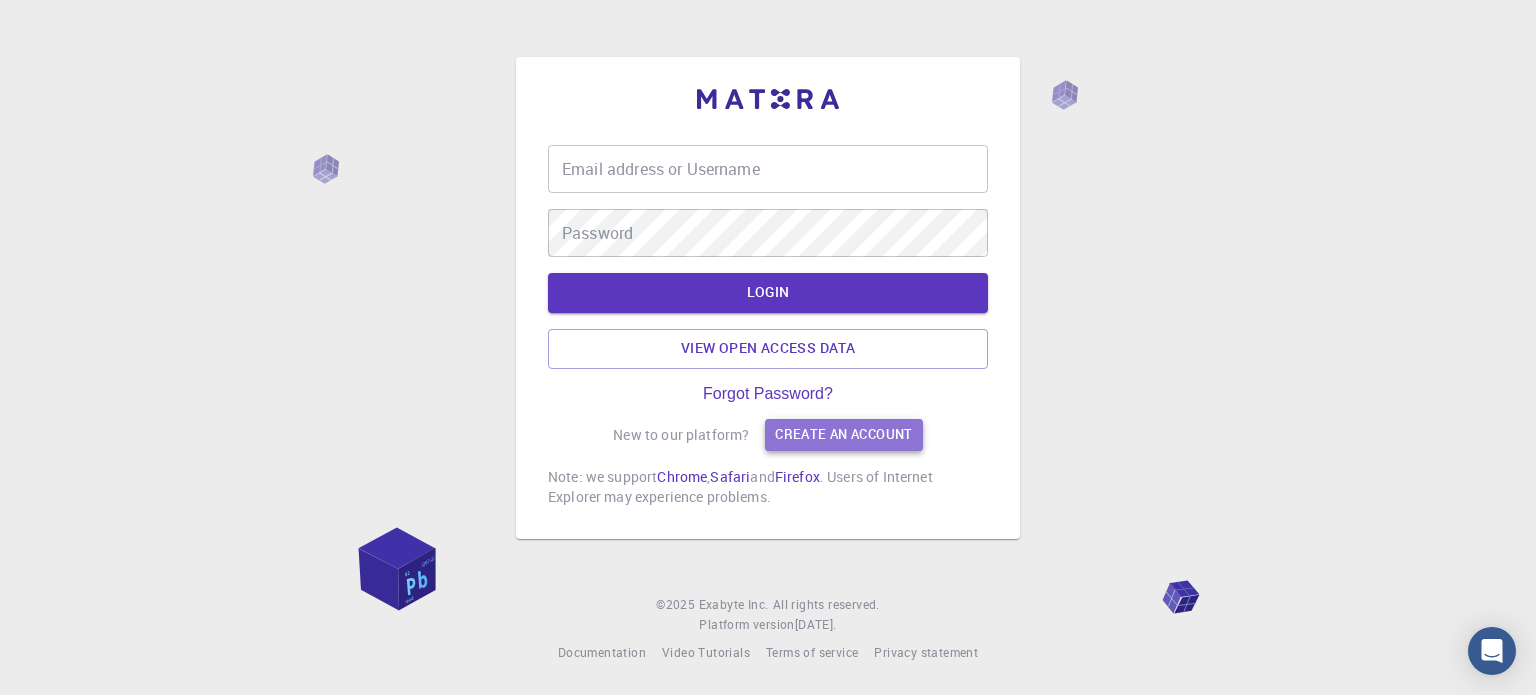 click on "Create an account" at bounding box center [843, 435] 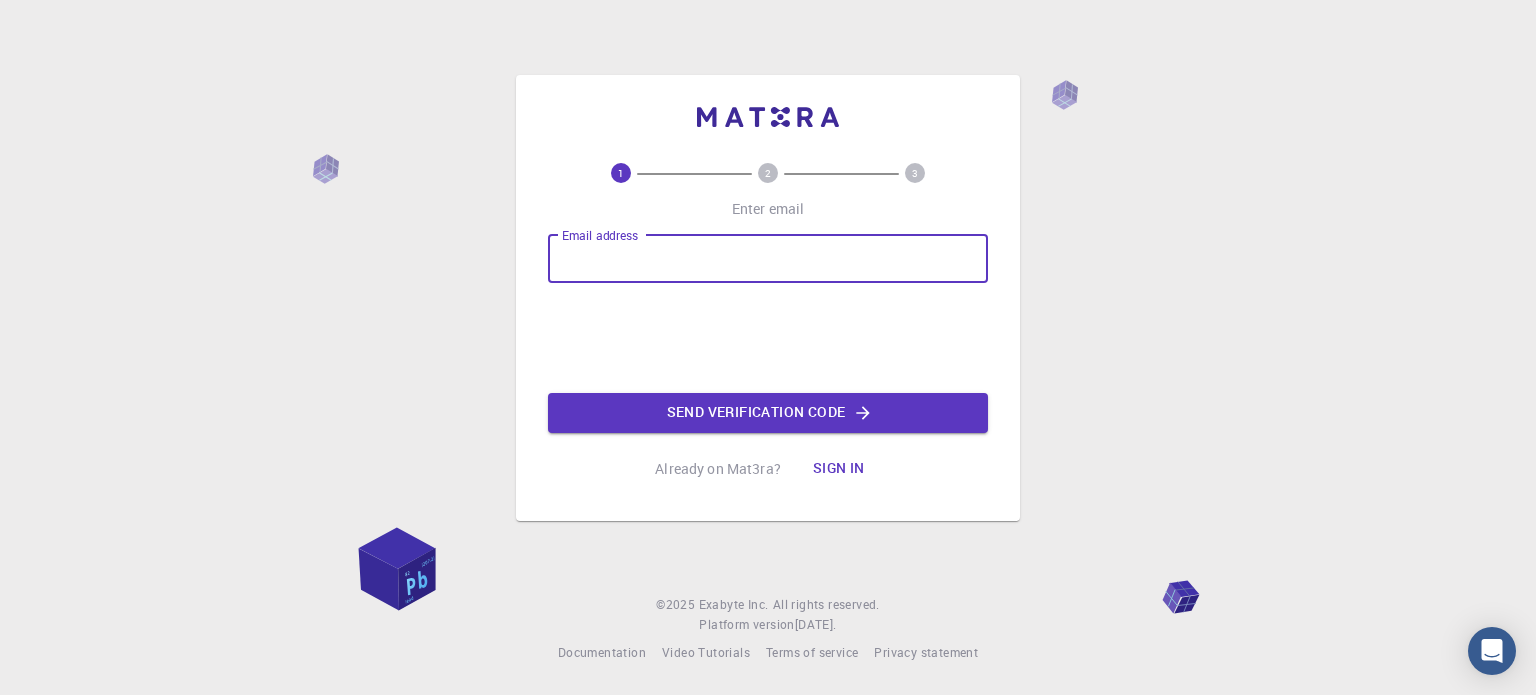 click on "Email address" at bounding box center (768, 259) 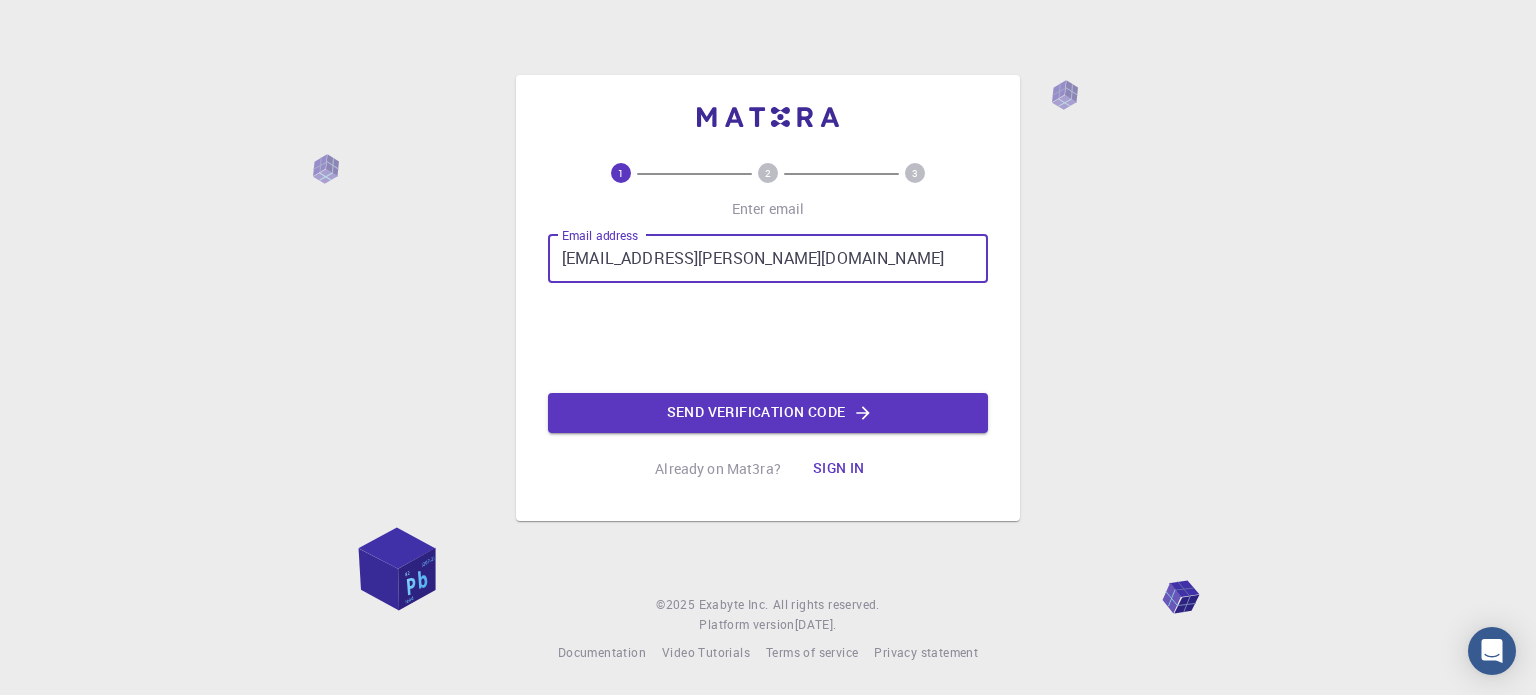 type on "[EMAIL_ADDRESS][PERSON_NAME][DOMAIN_NAME]" 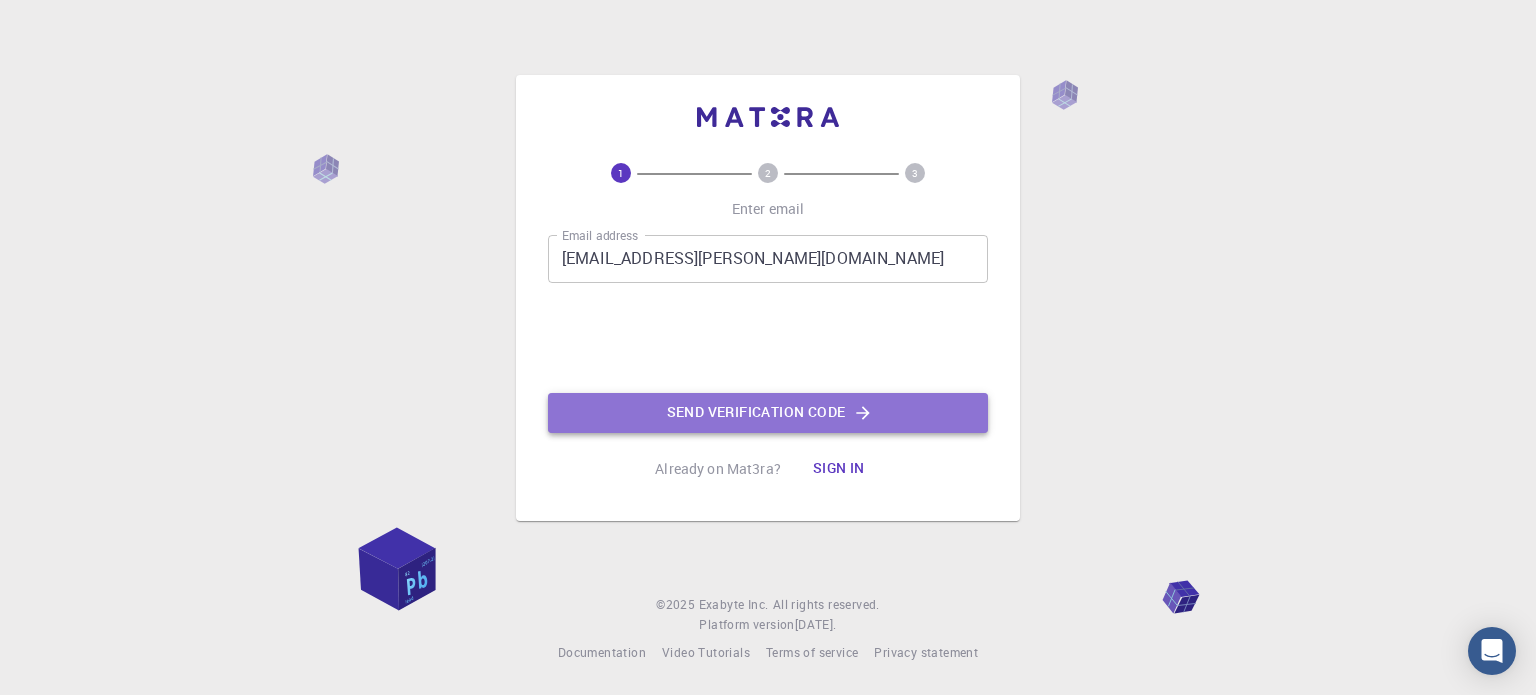 click on "Send verification code" 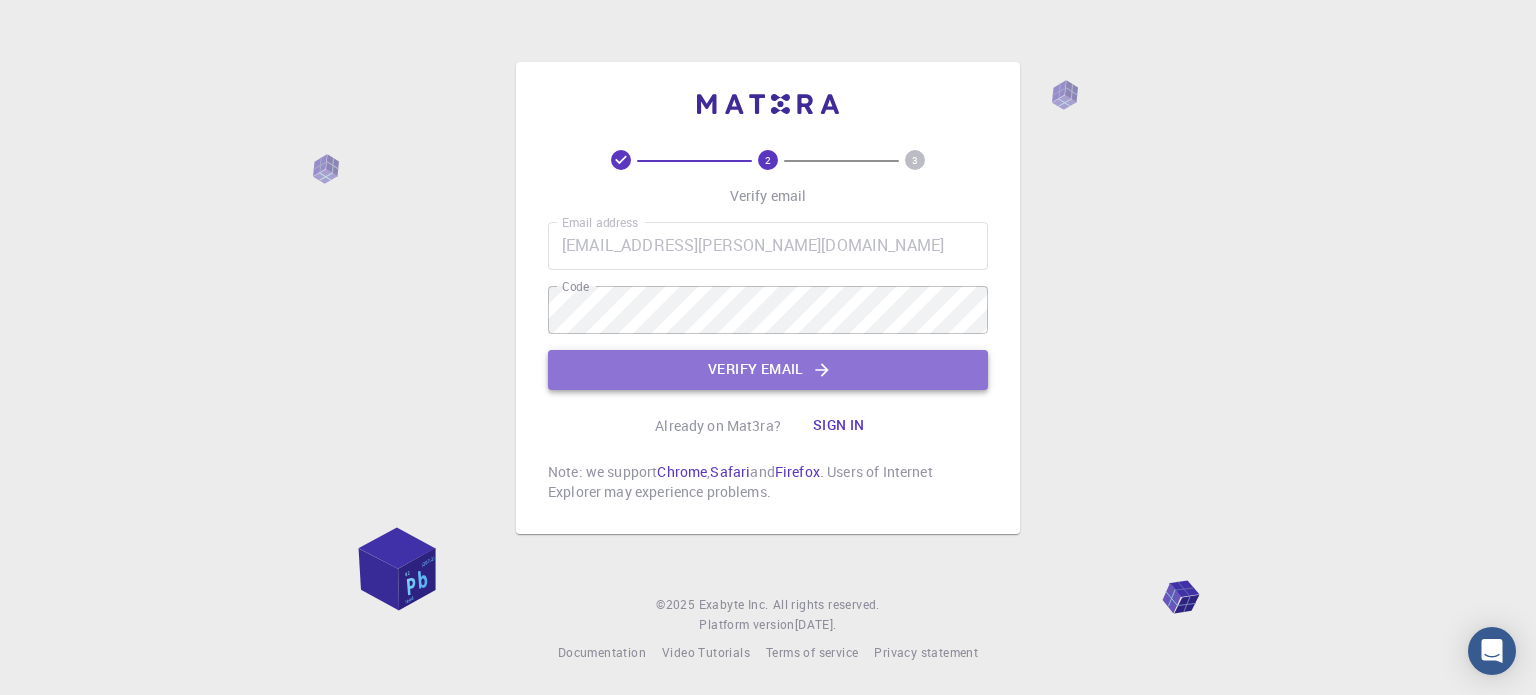 click on "Verify email" 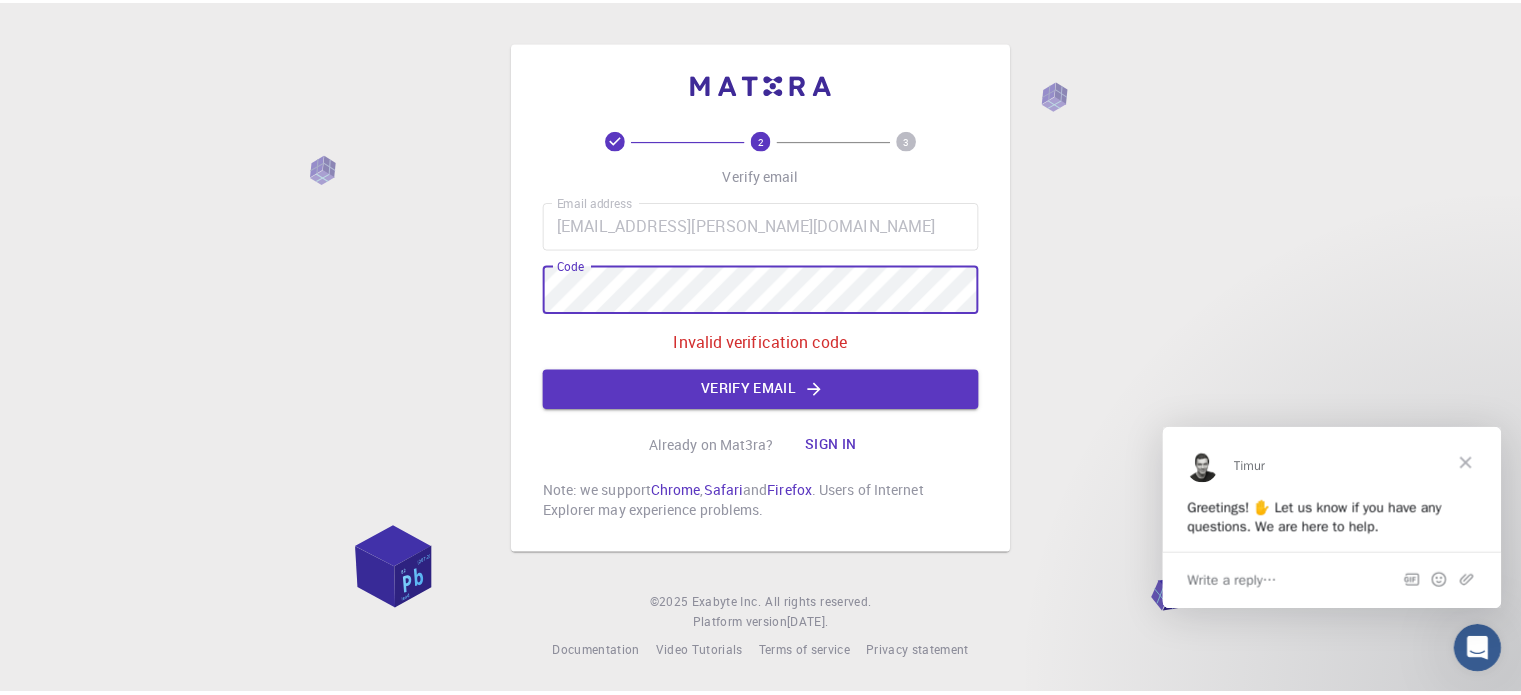 scroll, scrollTop: 0, scrollLeft: 0, axis: both 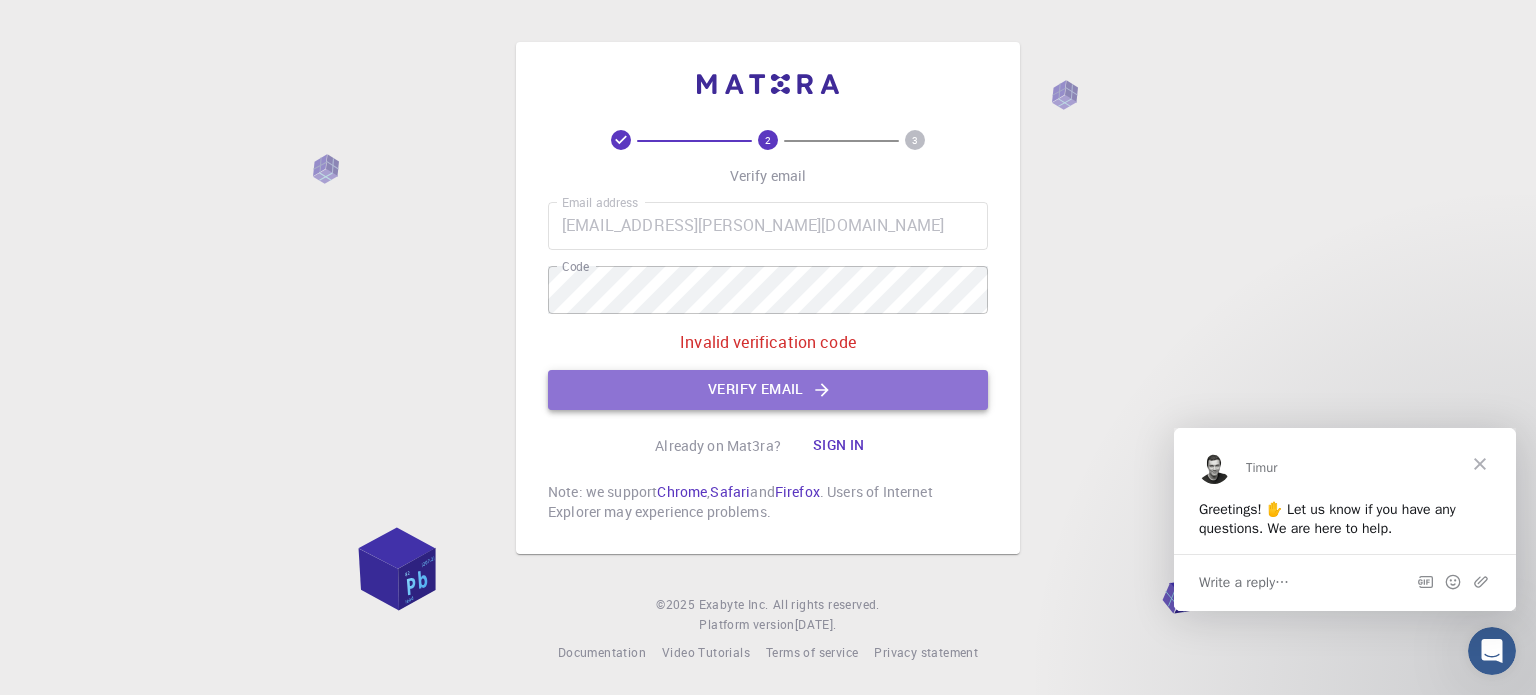 click on "Verify email" at bounding box center [768, 390] 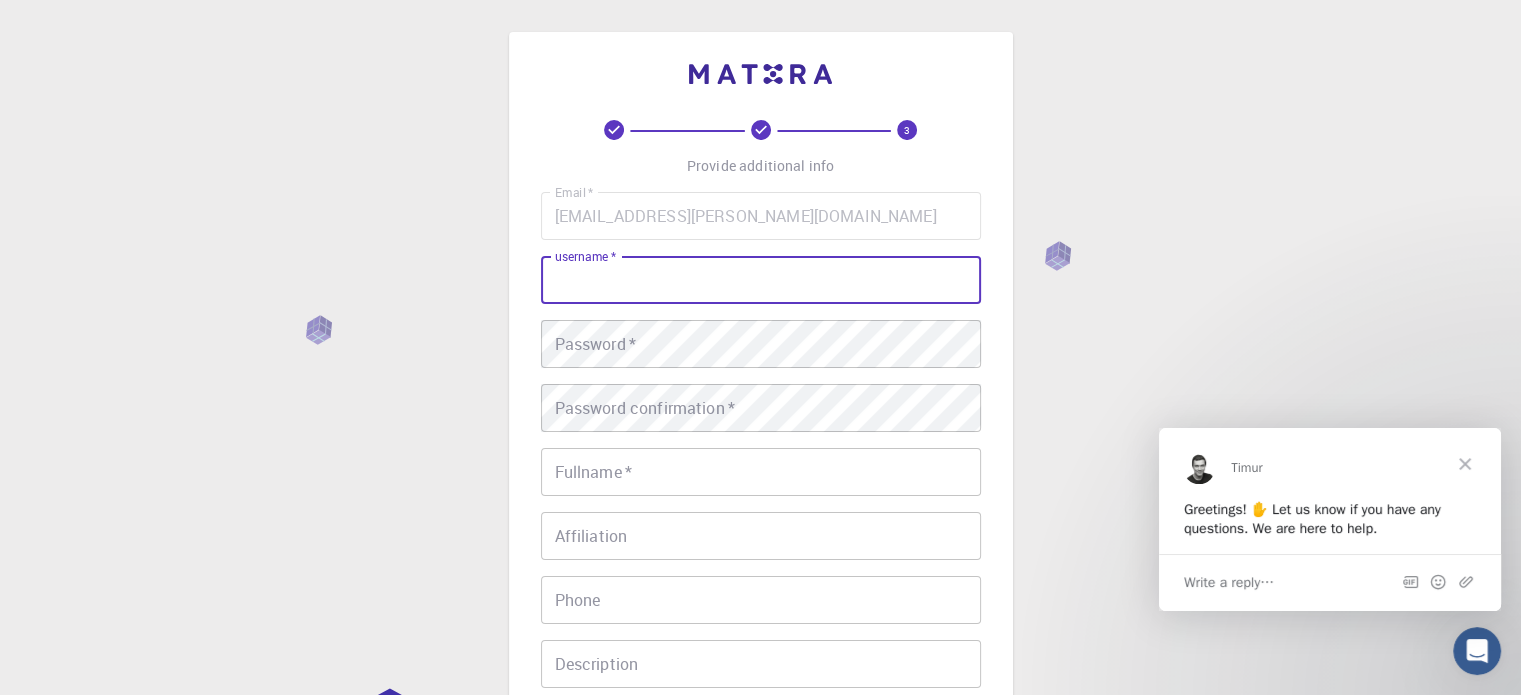 click on "username   *" at bounding box center [761, 280] 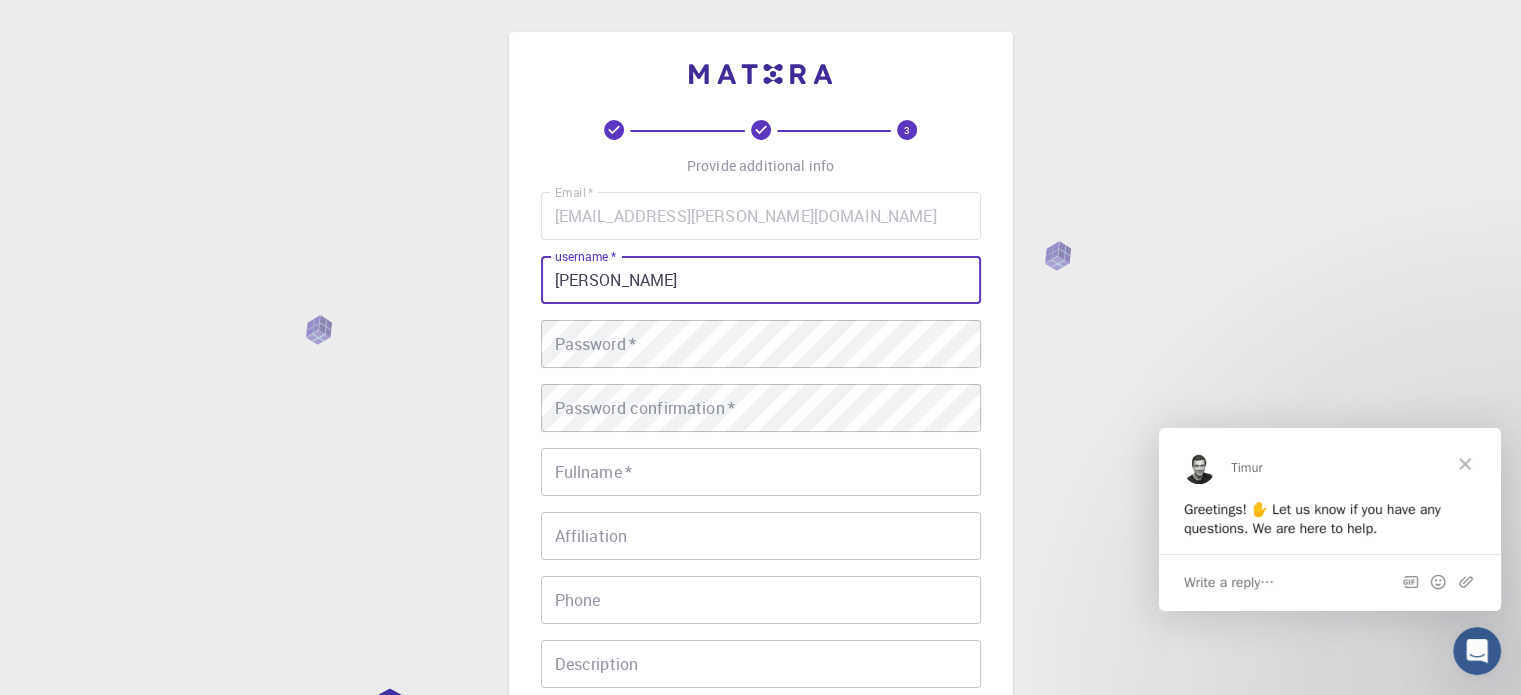 type on "[PERSON_NAME]" 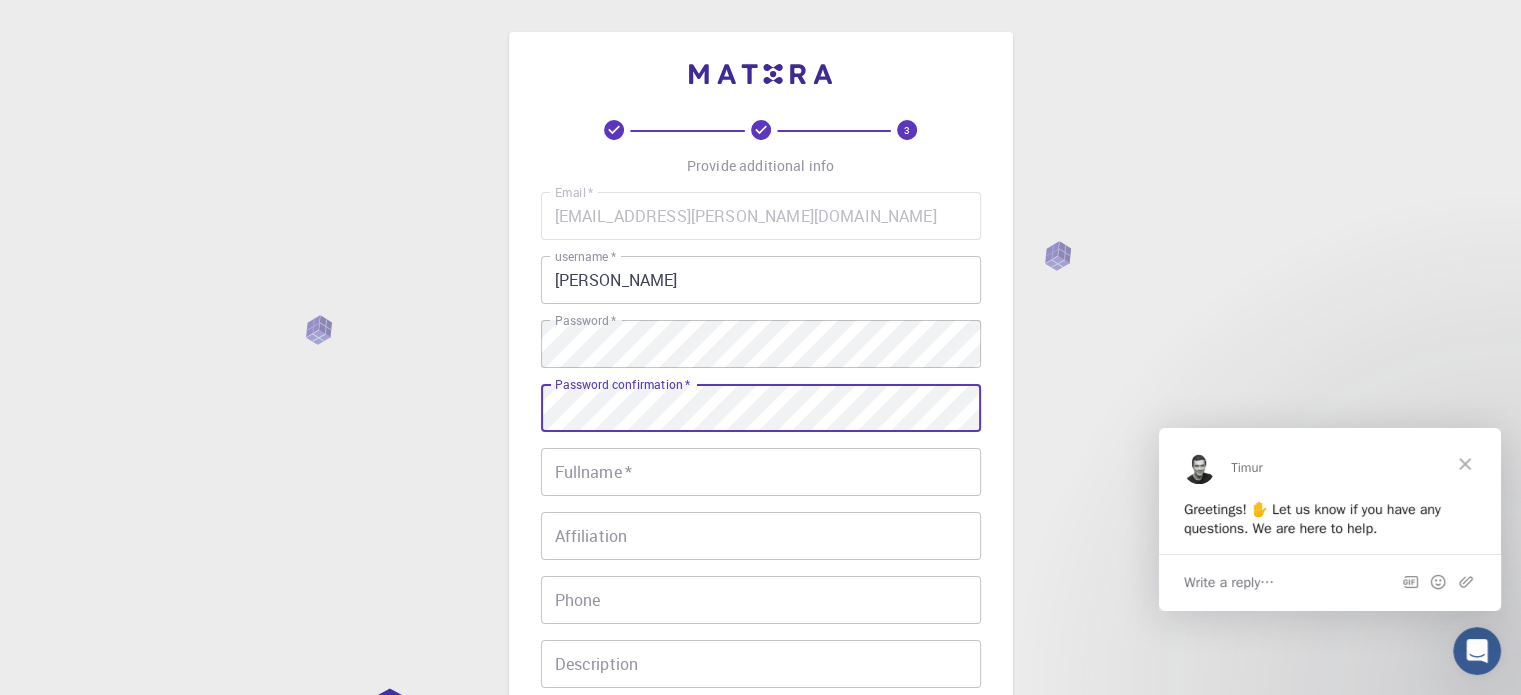 click on "Fullname   *" at bounding box center (761, 472) 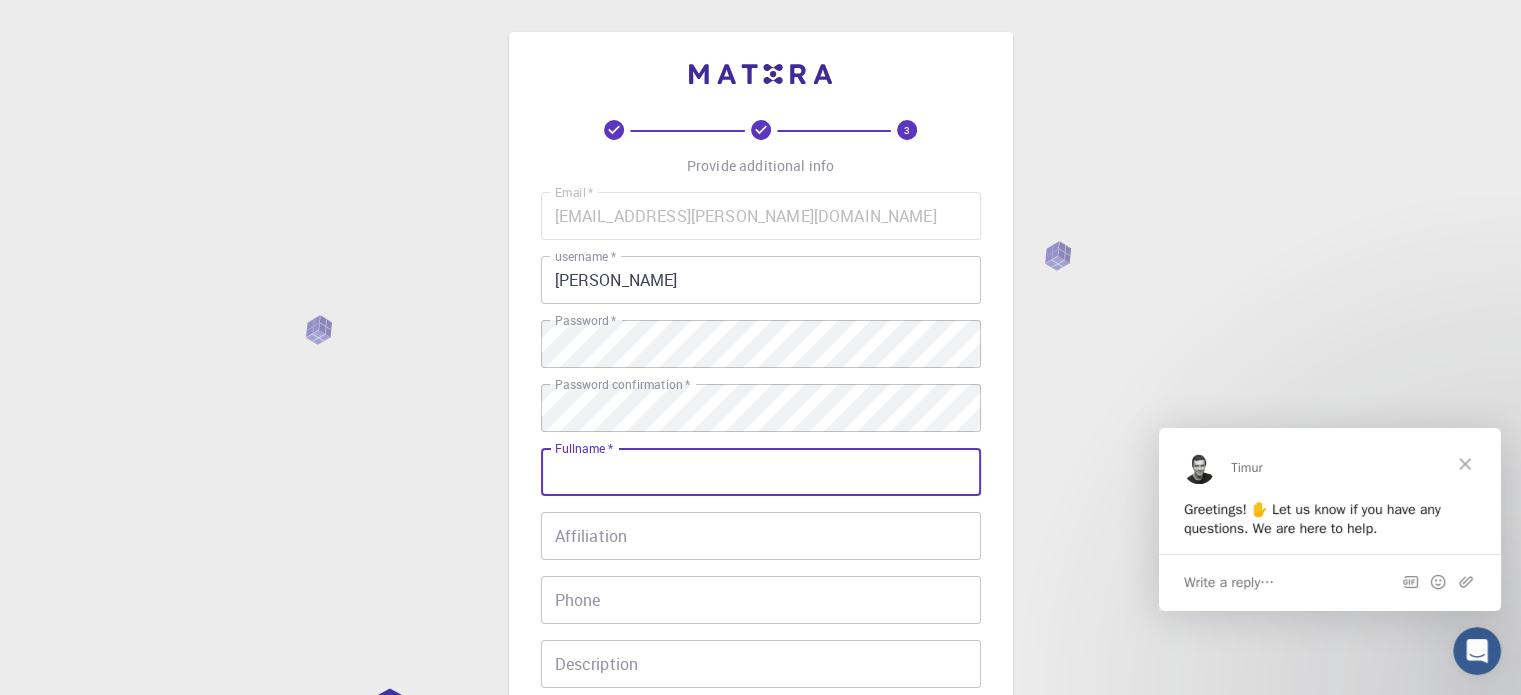type on "[PERSON_NAME] [PERSON_NAME]" 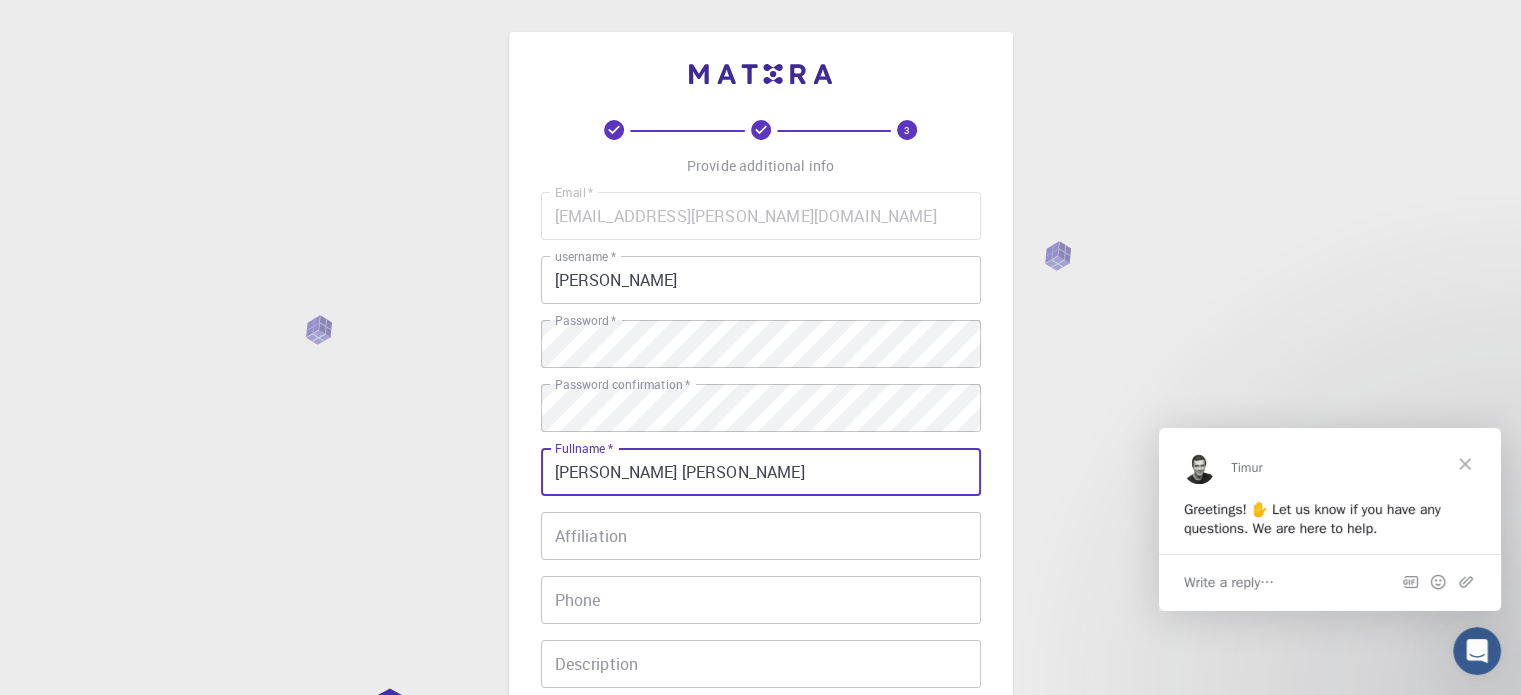 type on "07984213431" 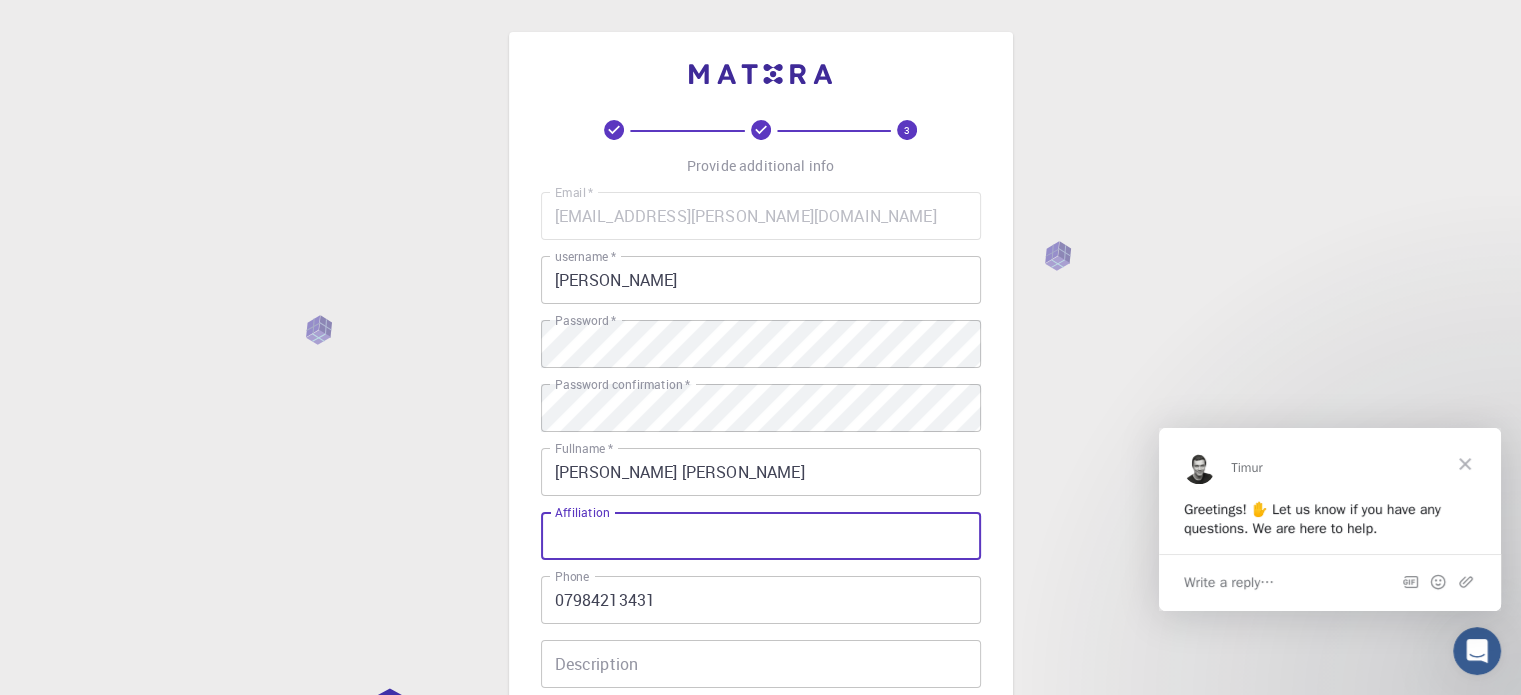 click on "Affiliation" at bounding box center (761, 536) 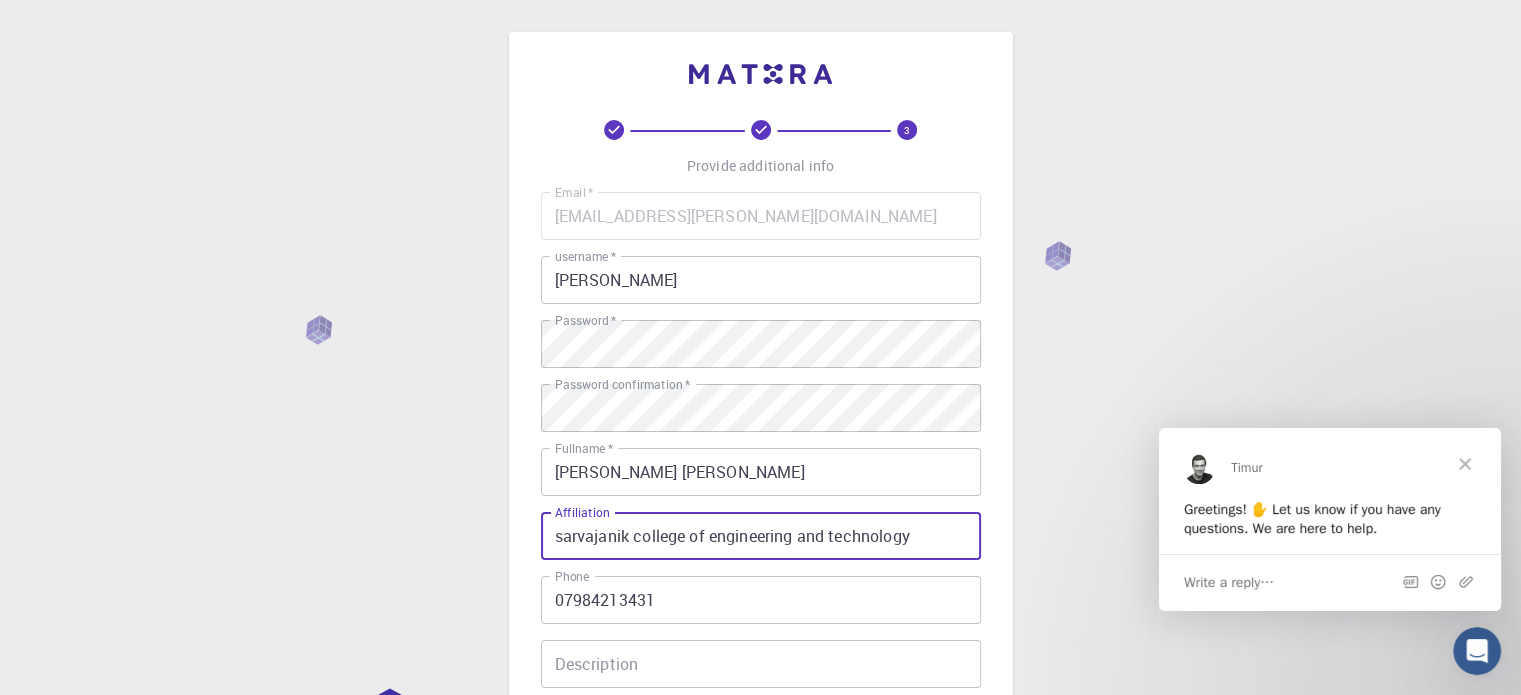 type on "sarvajanik college of engineering and technology" 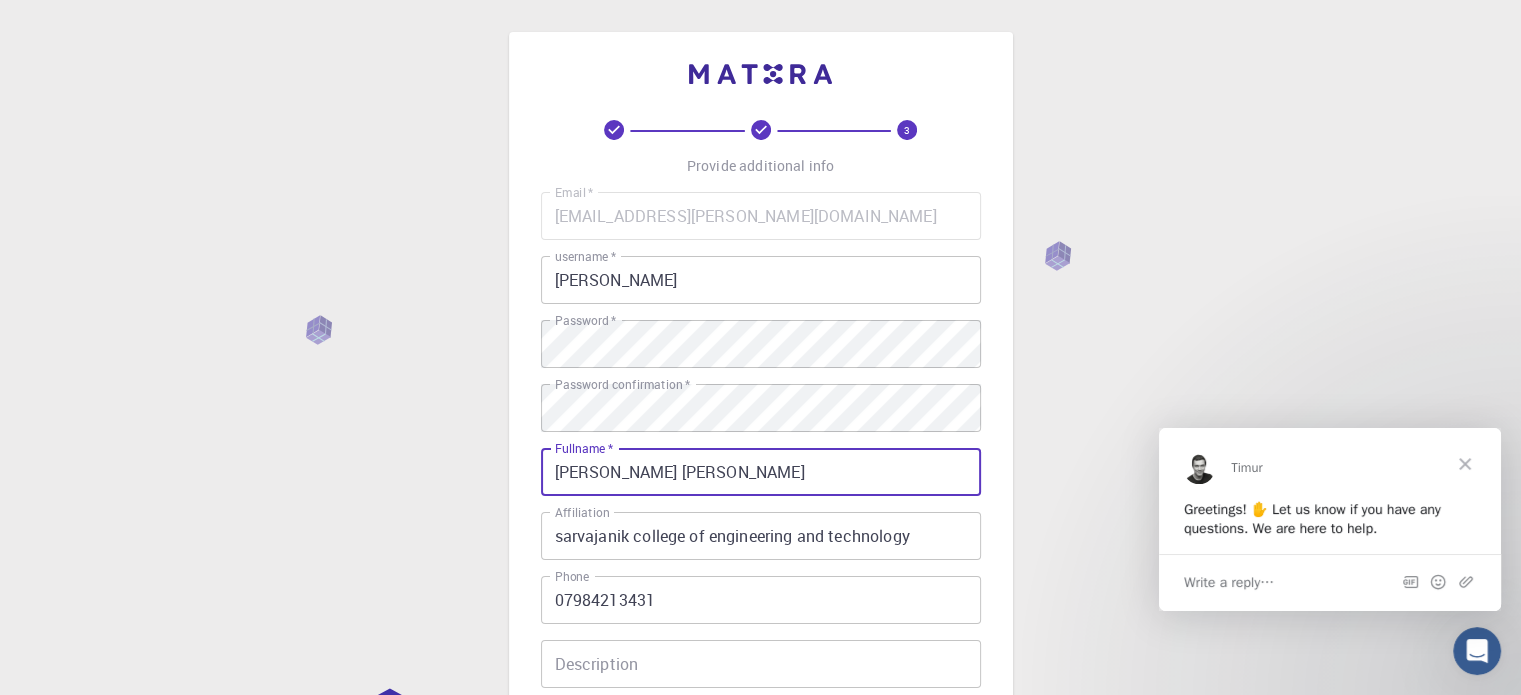 click on "[PERSON_NAME] [PERSON_NAME]" at bounding box center [761, 472] 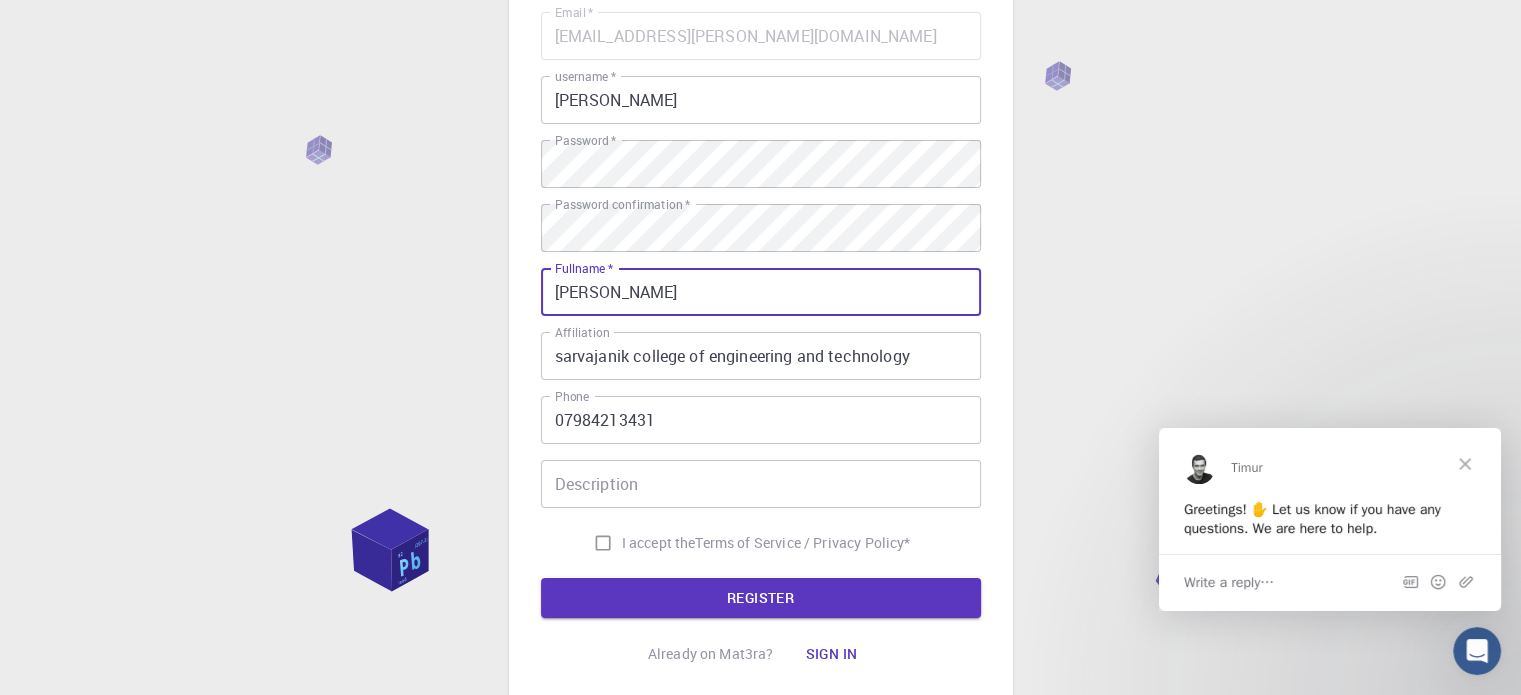 scroll, scrollTop: 180, scrollLeft: 0, axis: vertical 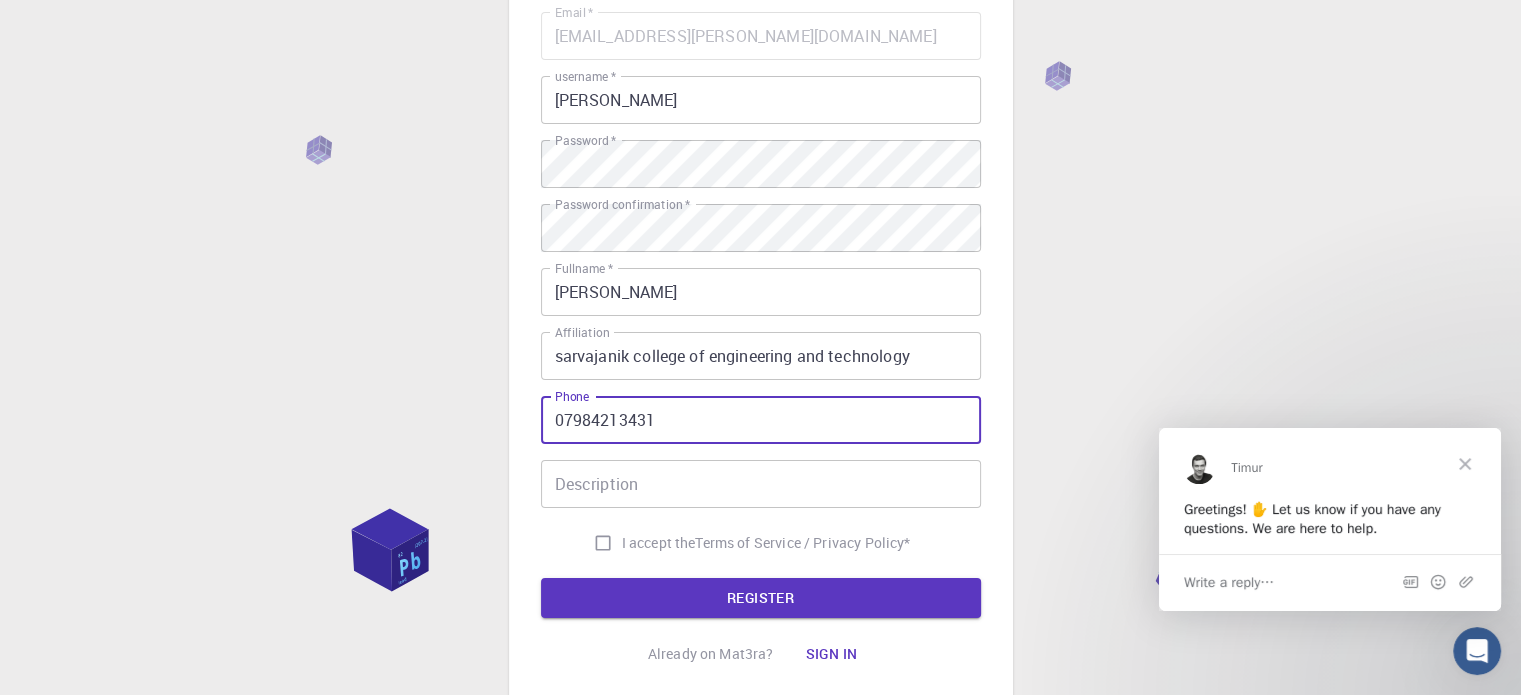 drag, startPoint x: 687, startPoint y: 427, endPoint x: 467, endPoint y: 393, distance: 222.61177 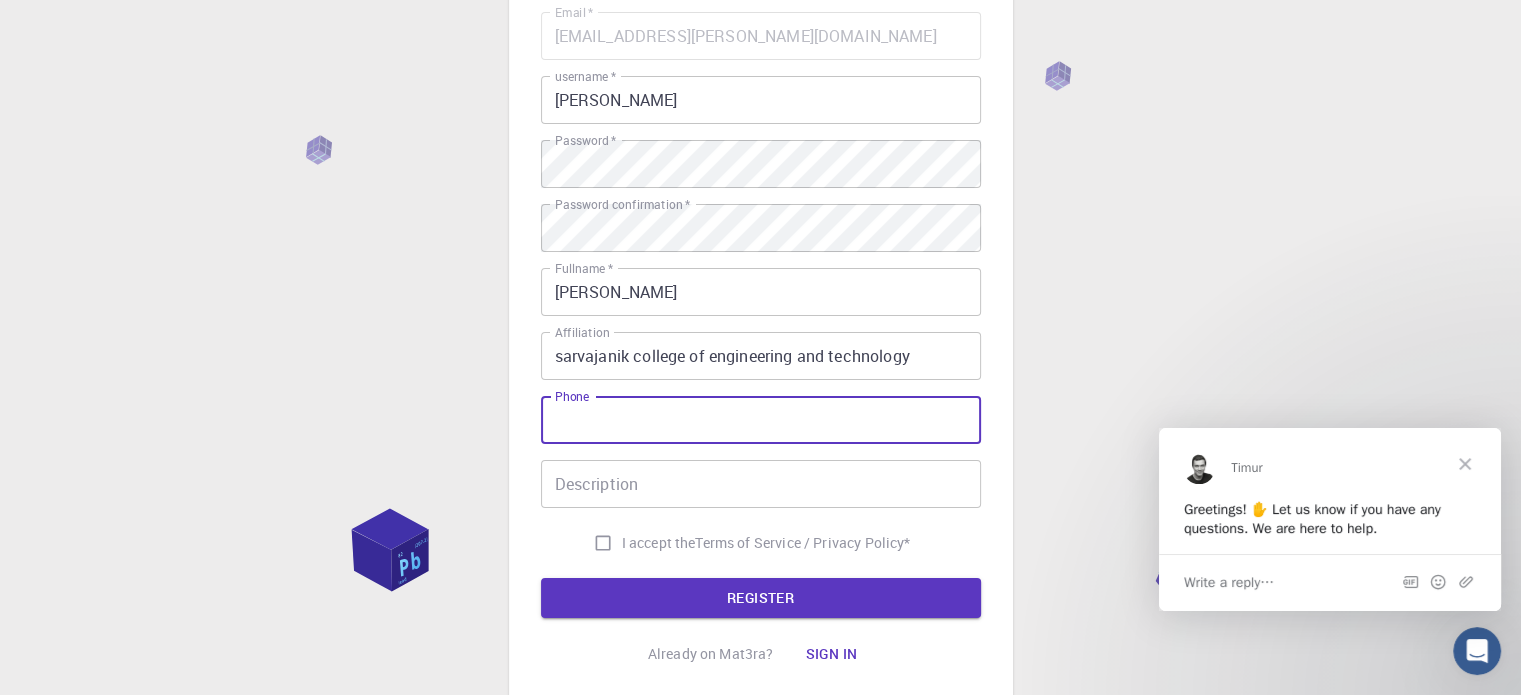 type 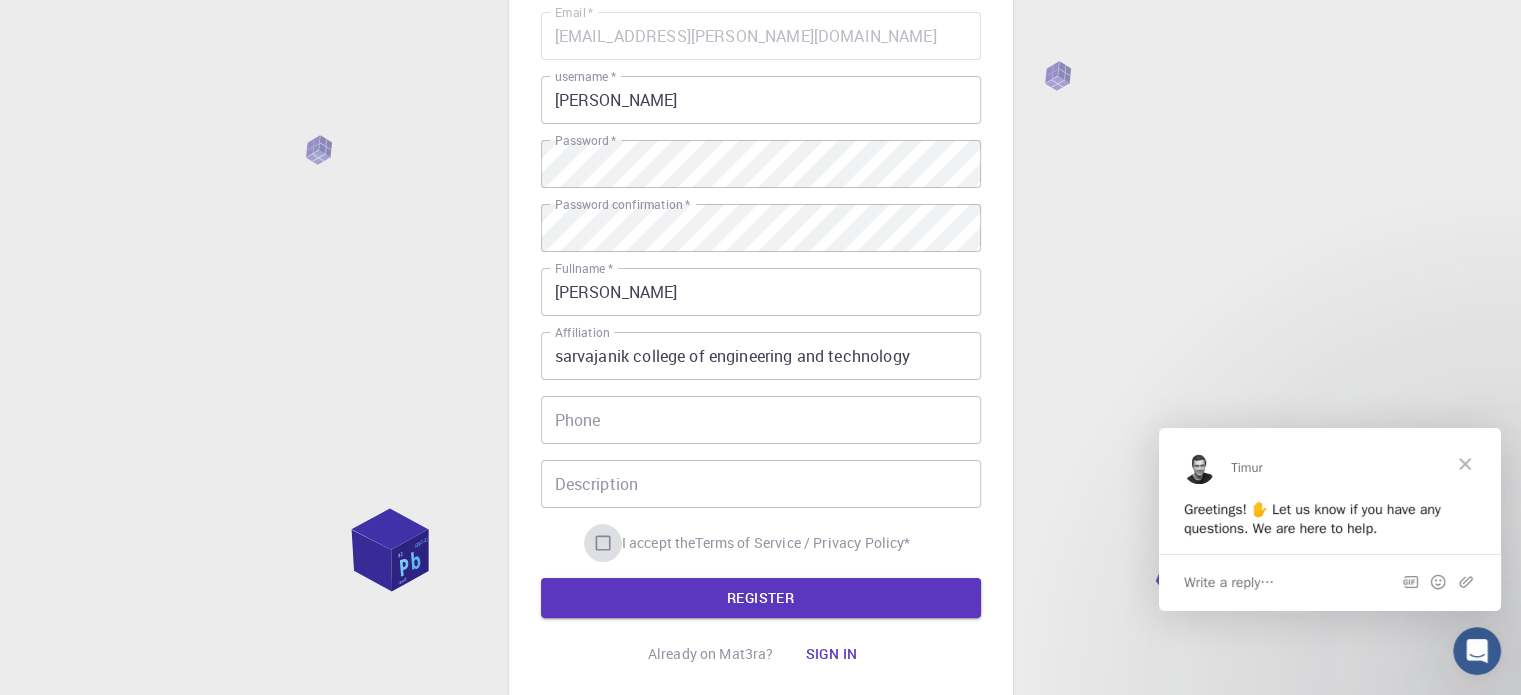 click on "I accept the  Terms of Service / Privacy Policy  *" at bounding box center (603, 543) 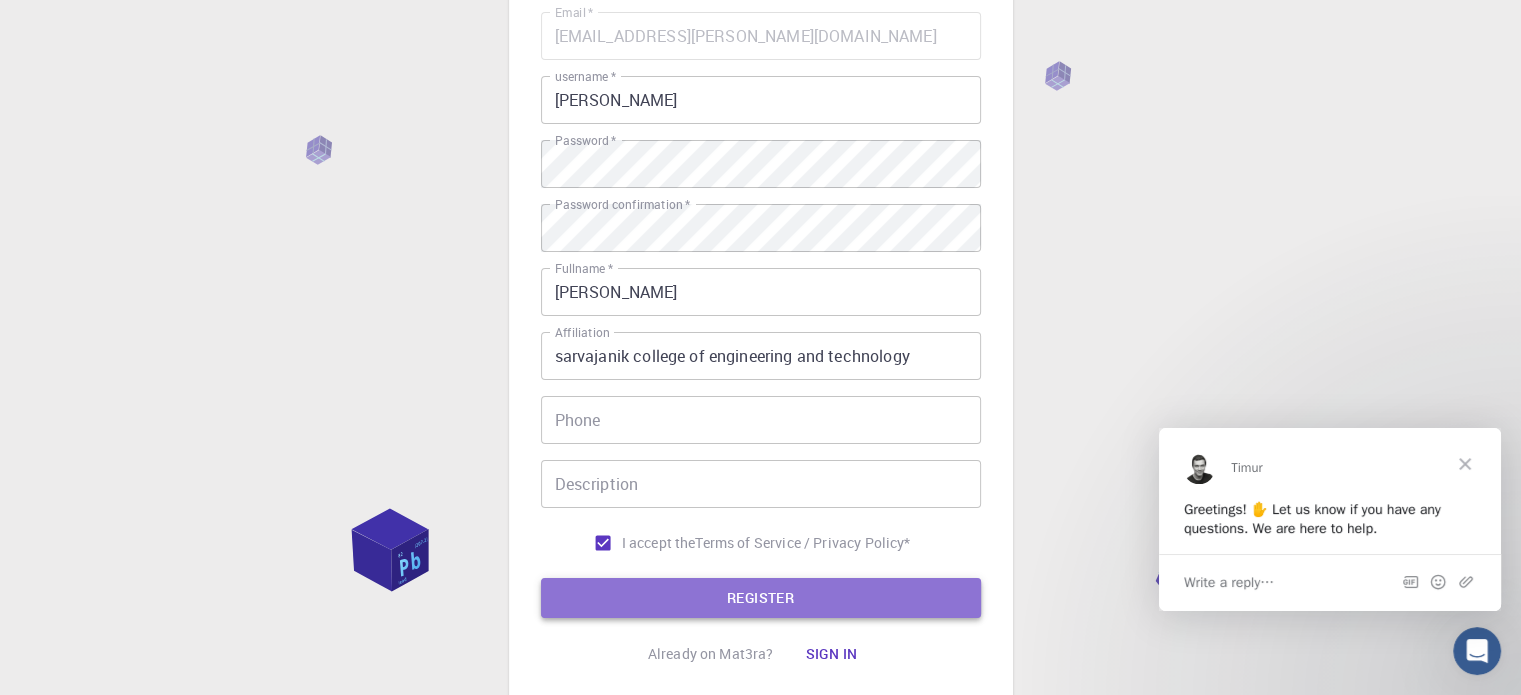 click on "REGISTER" at bounding box center (761, 598) 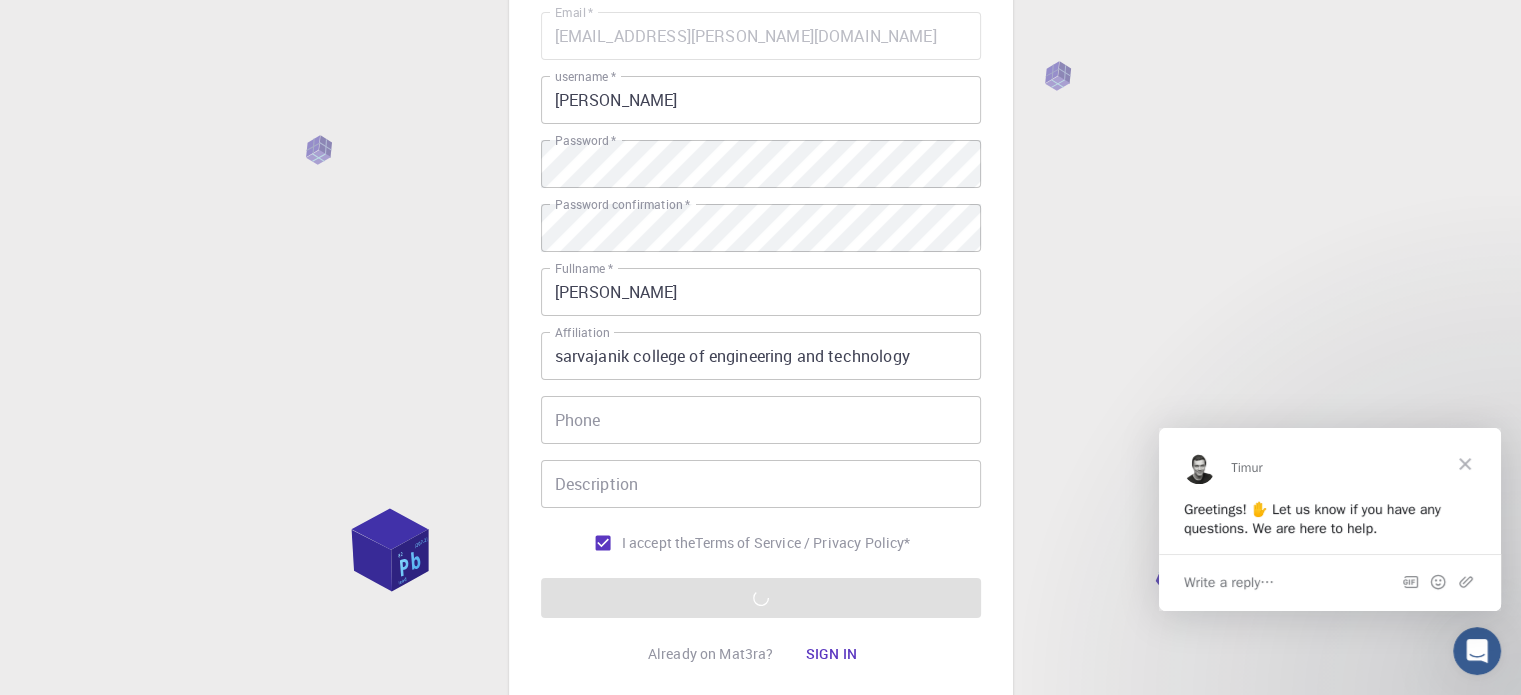 click at bounding box center [1465, 463] 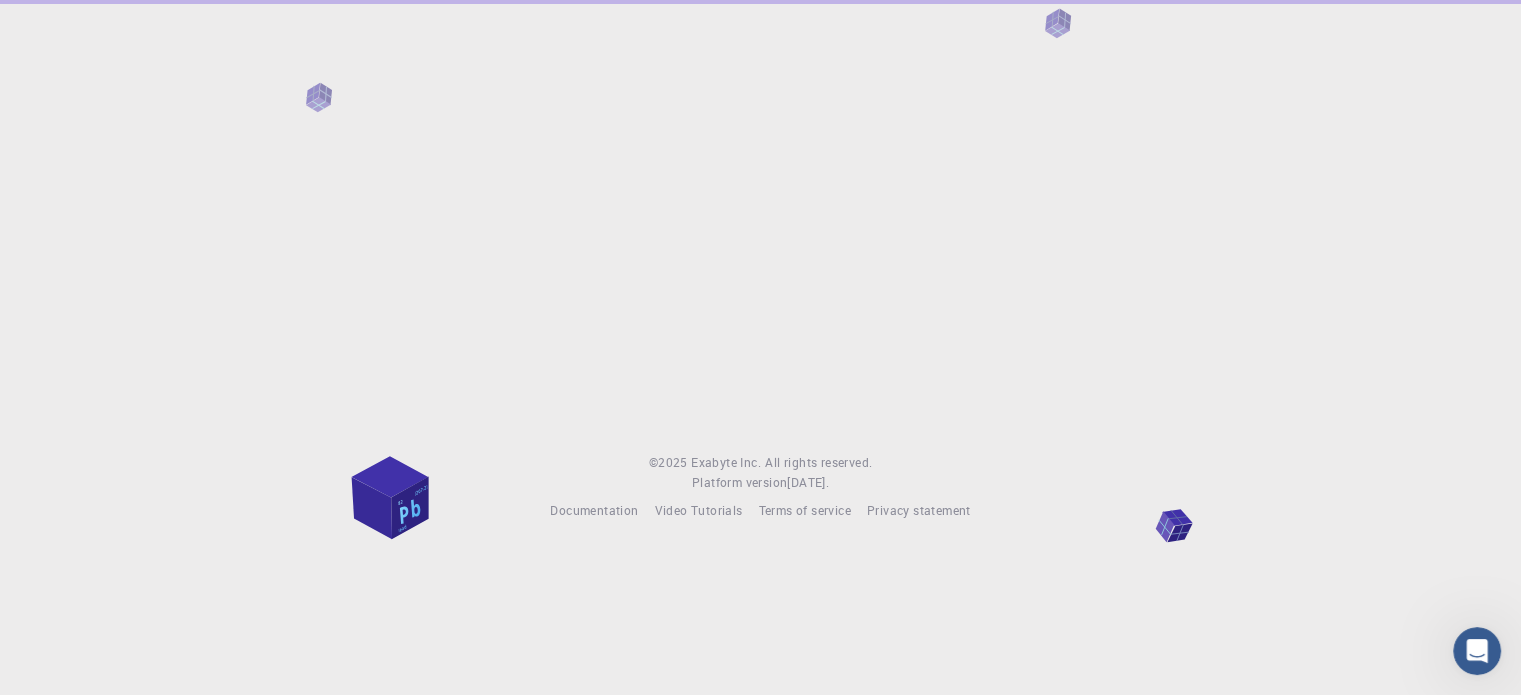 scroll, scrollTop: 0, scrollLeft: 0, axis: both 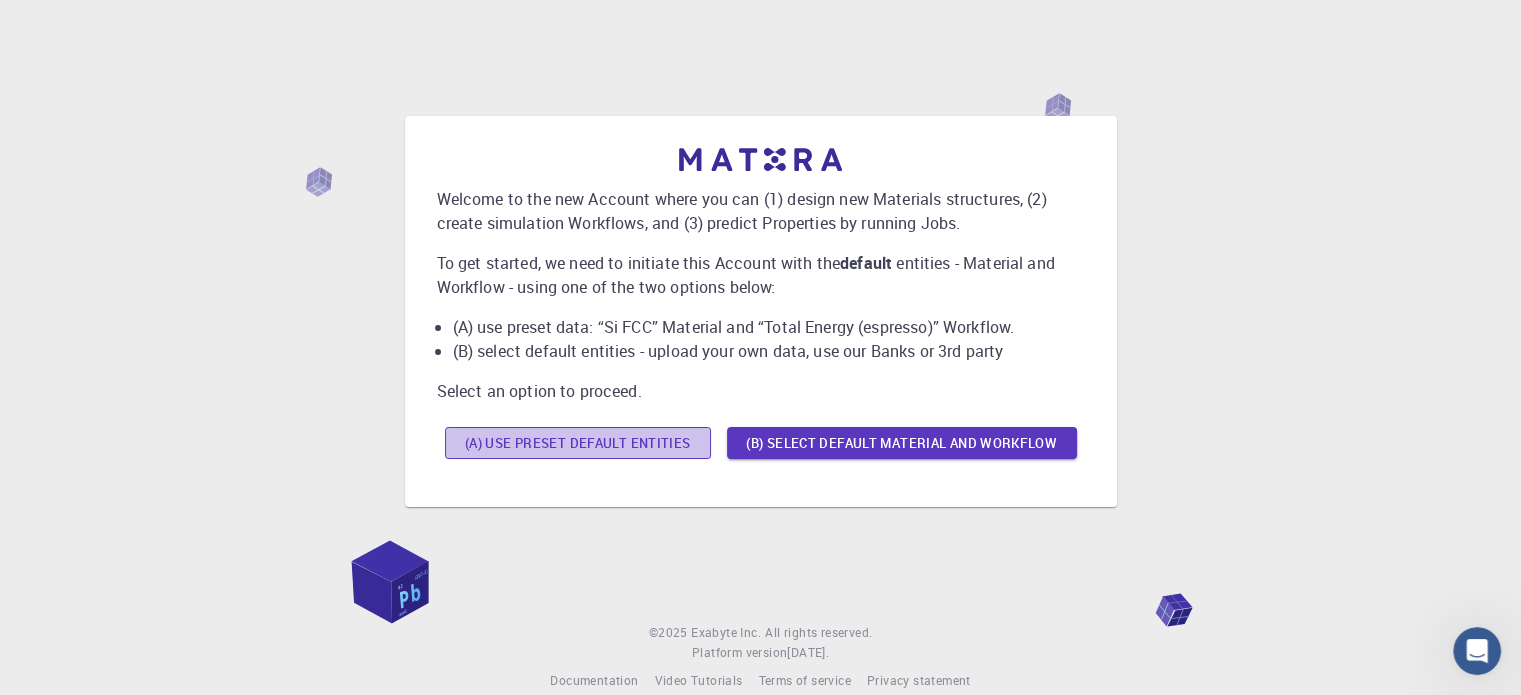click on "(A) Use preset default entities" at bounding box center (578, 443) 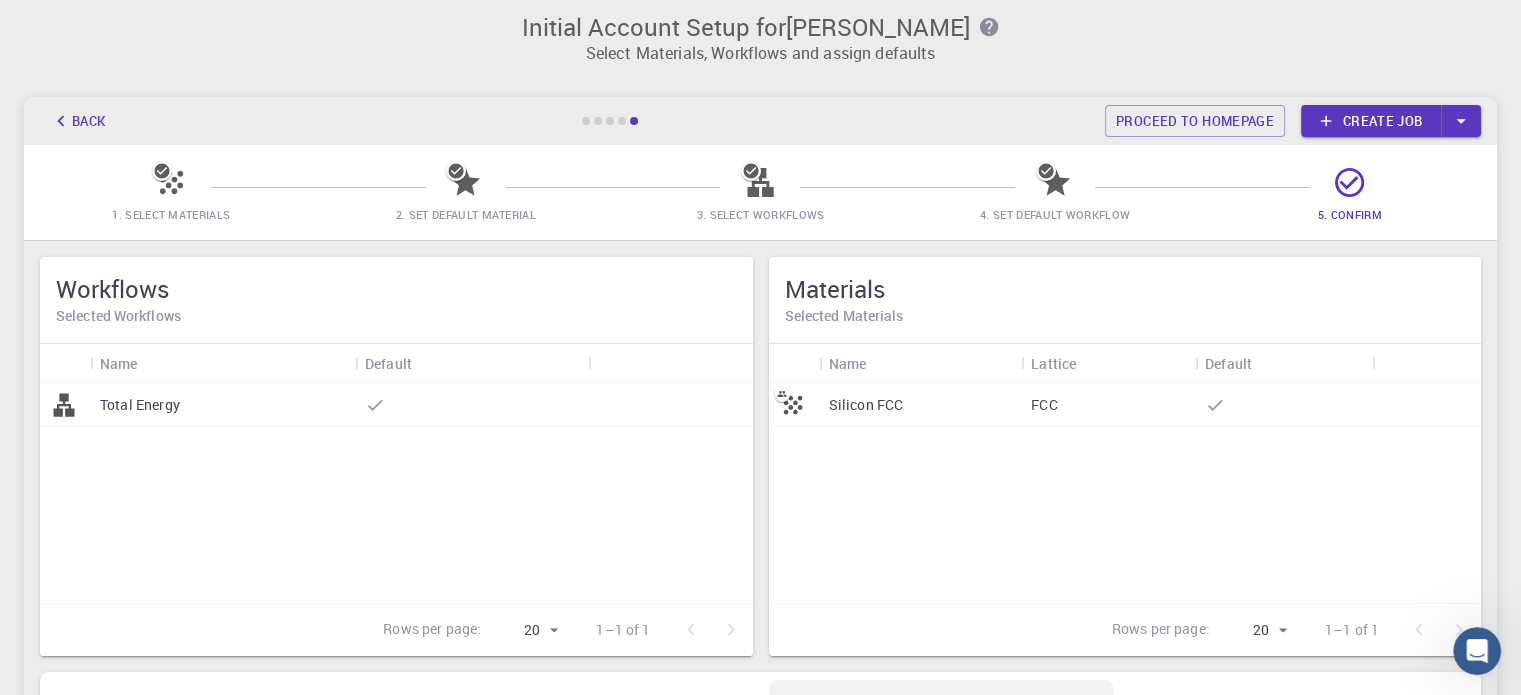 scroll, scrollTop: 12, scrollLeft: 0, axis: vertical 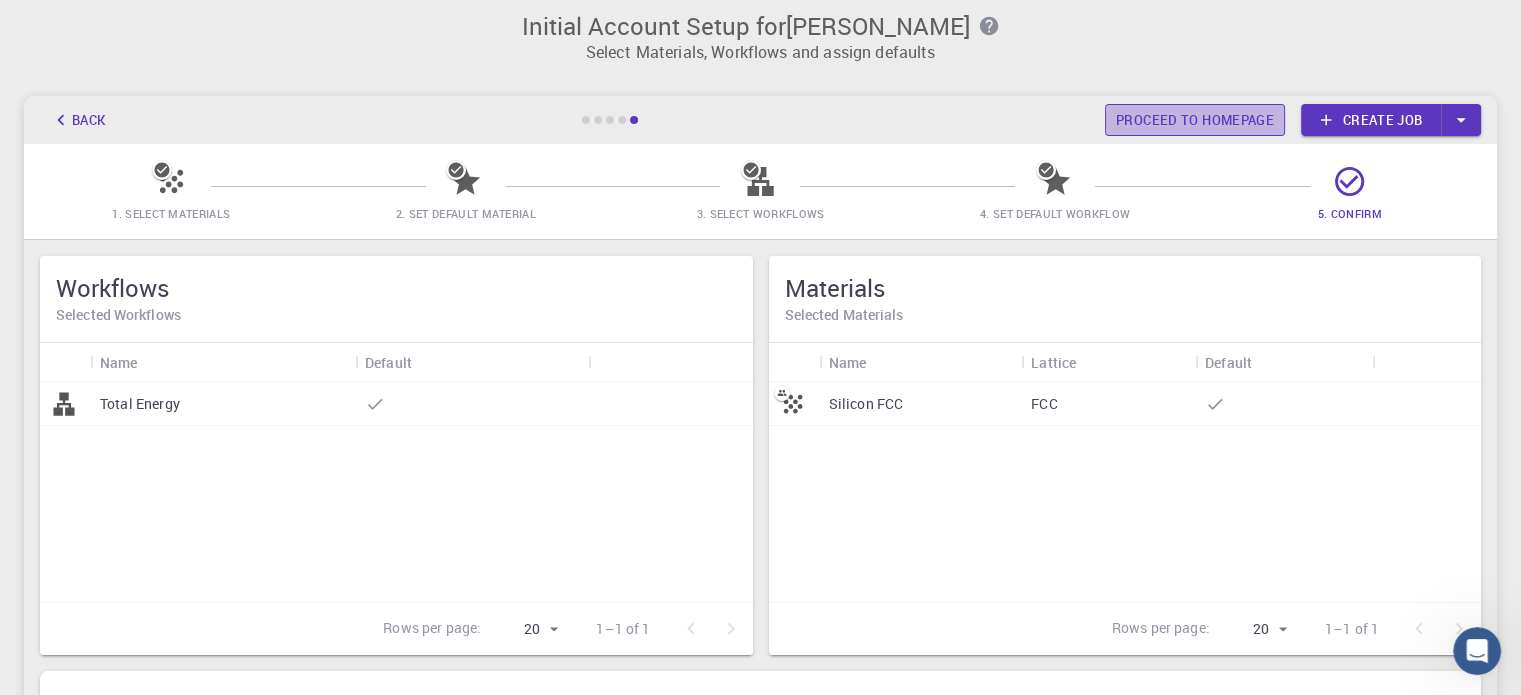 click on "Proceed to homepage" at bounding box center [1195, 120] 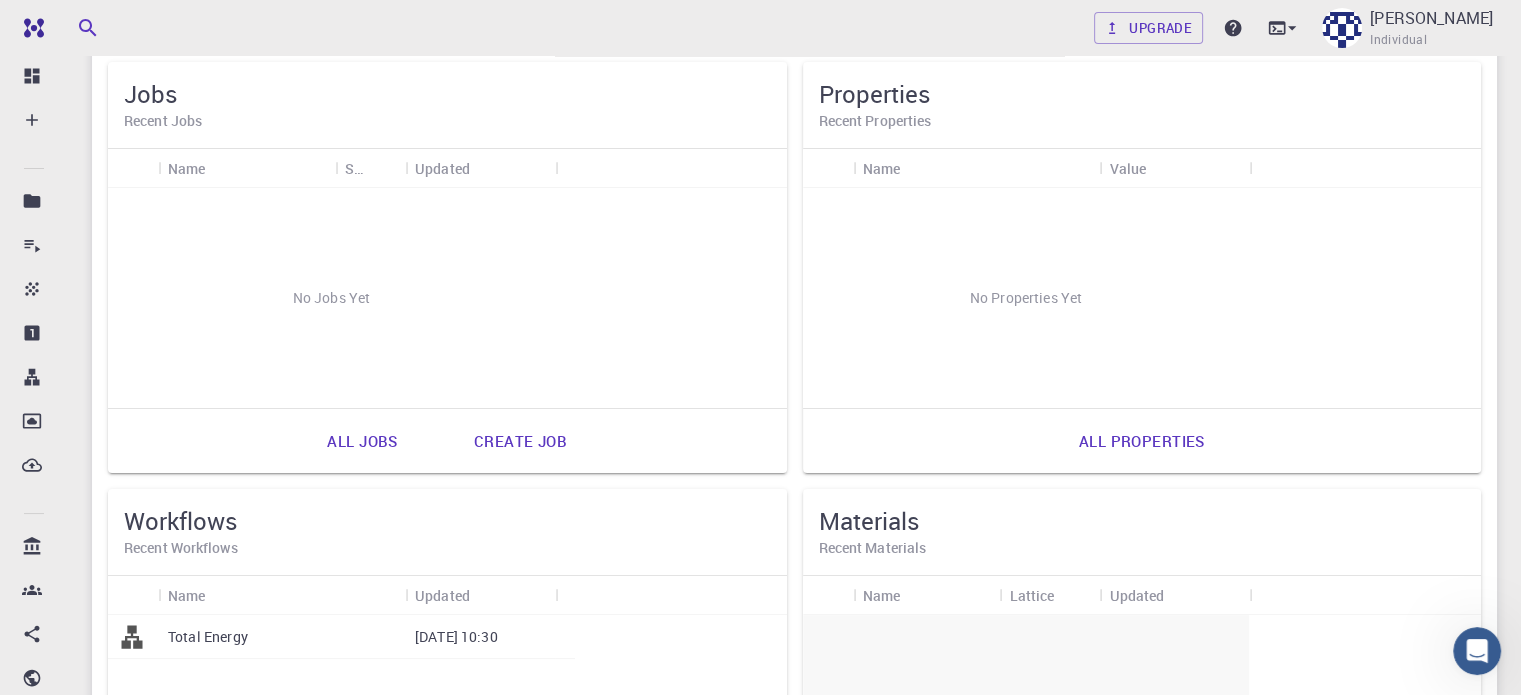 scroll, scrollTop: 0, scrollLeft: 0, axis: both 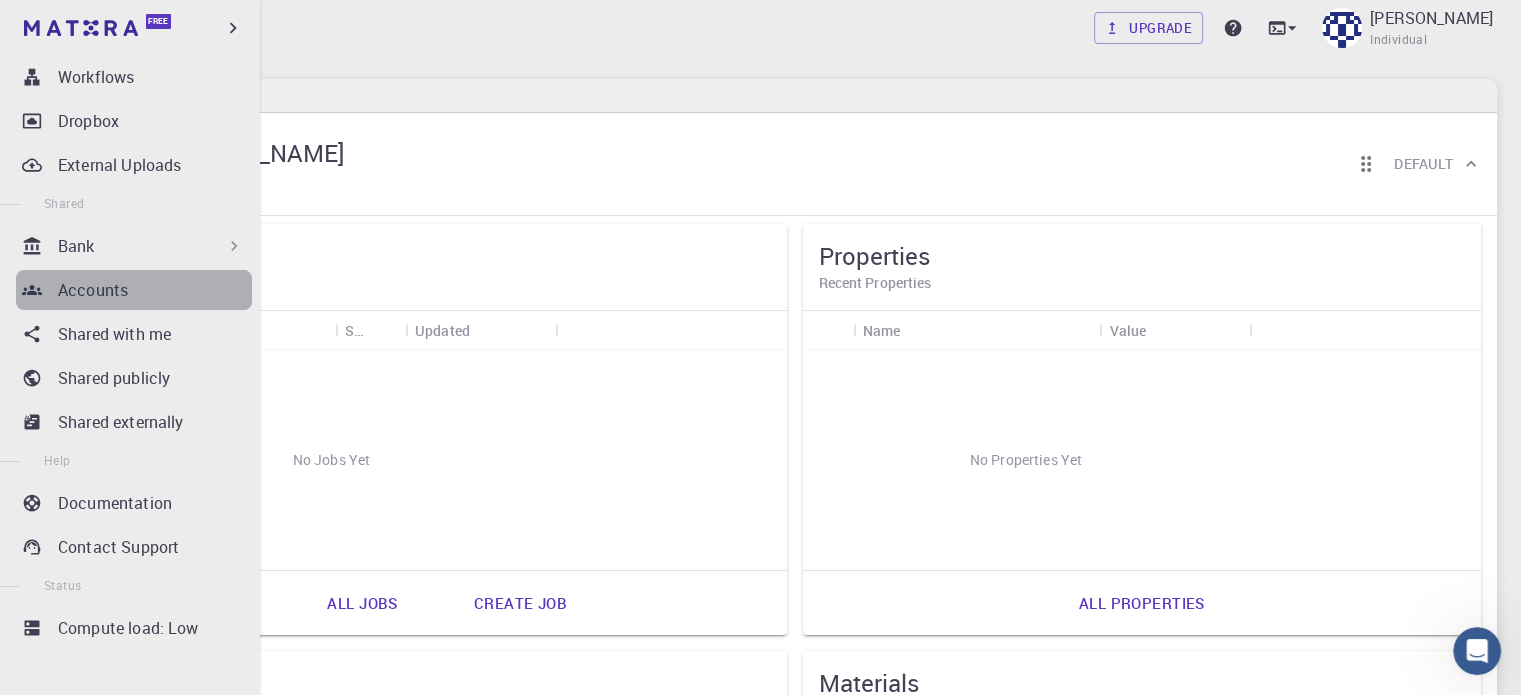 click on "Accounts" at bounding box center (155, 290) 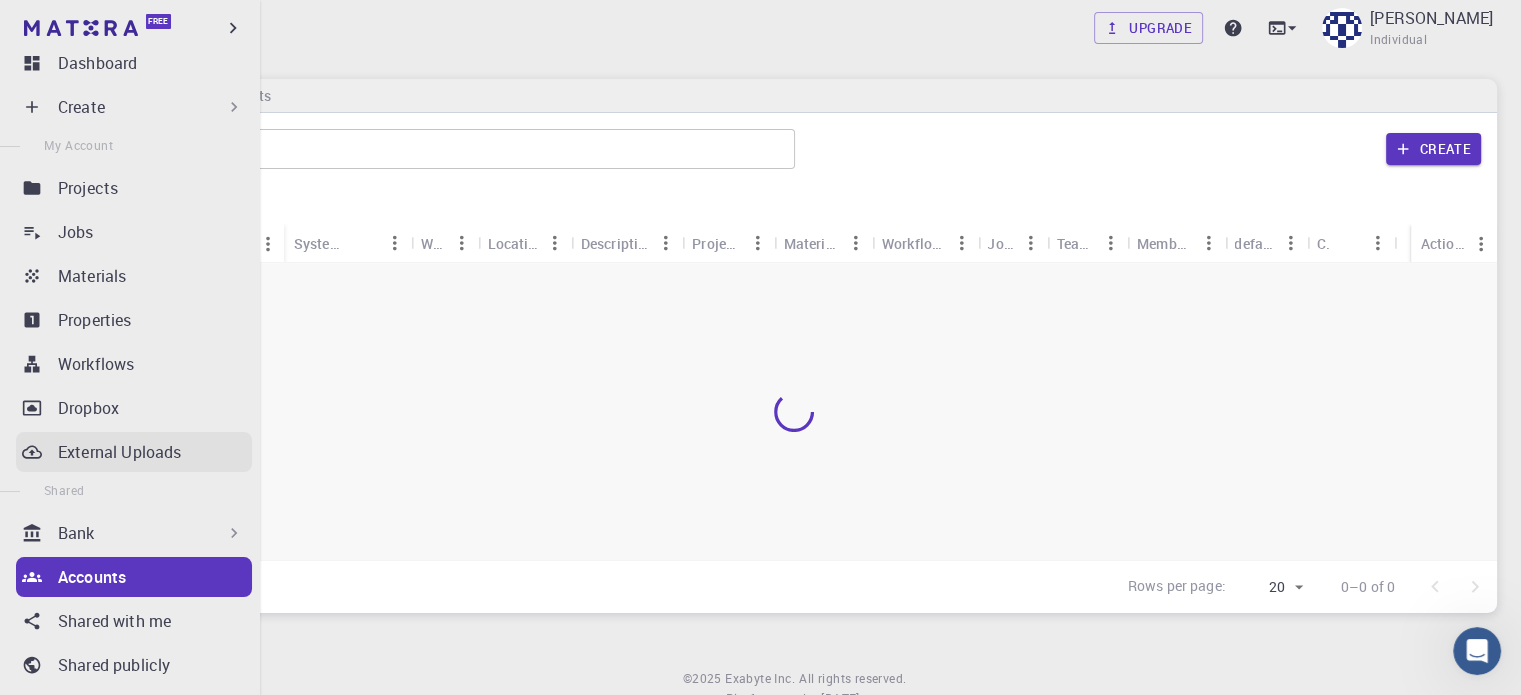 scroll, scrollTop: 0, scrollLeft: 0, axis: both 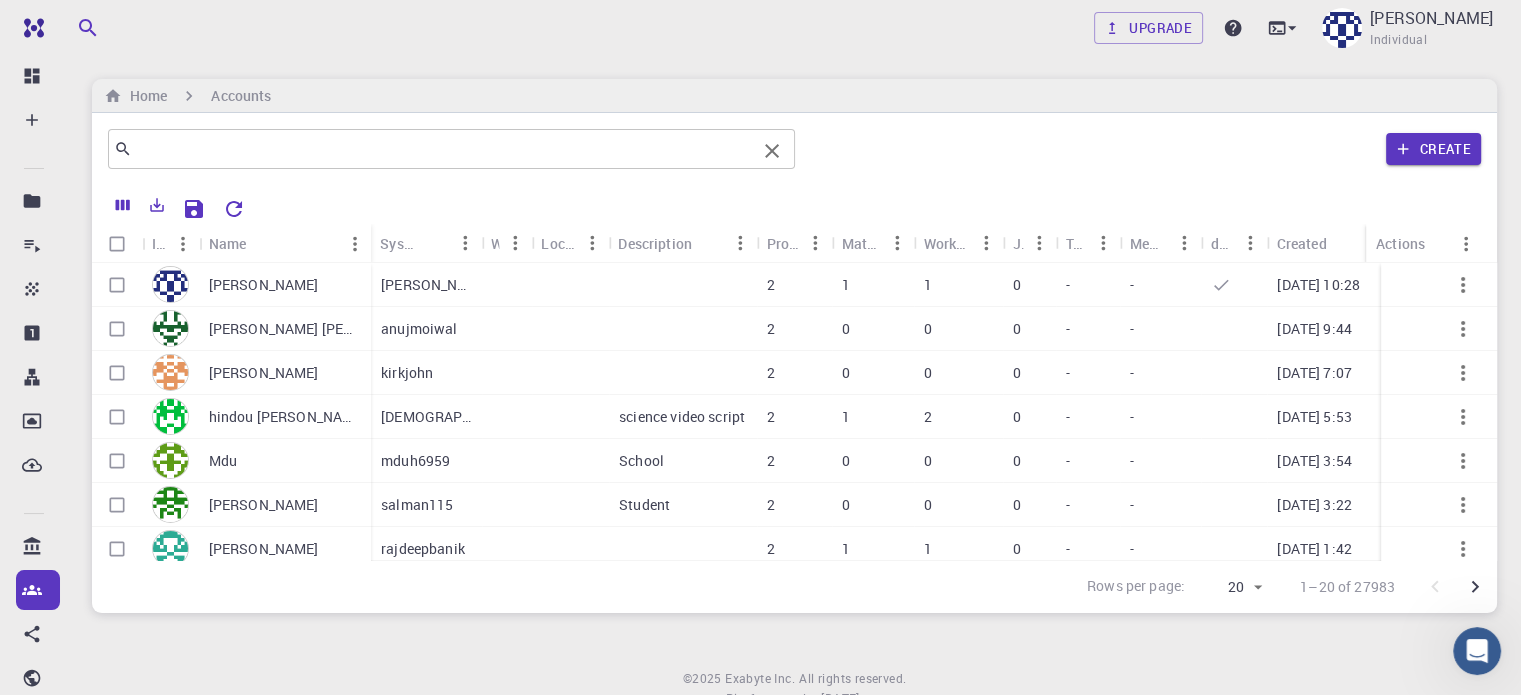 click on "​" at bounding box center [451, 149] 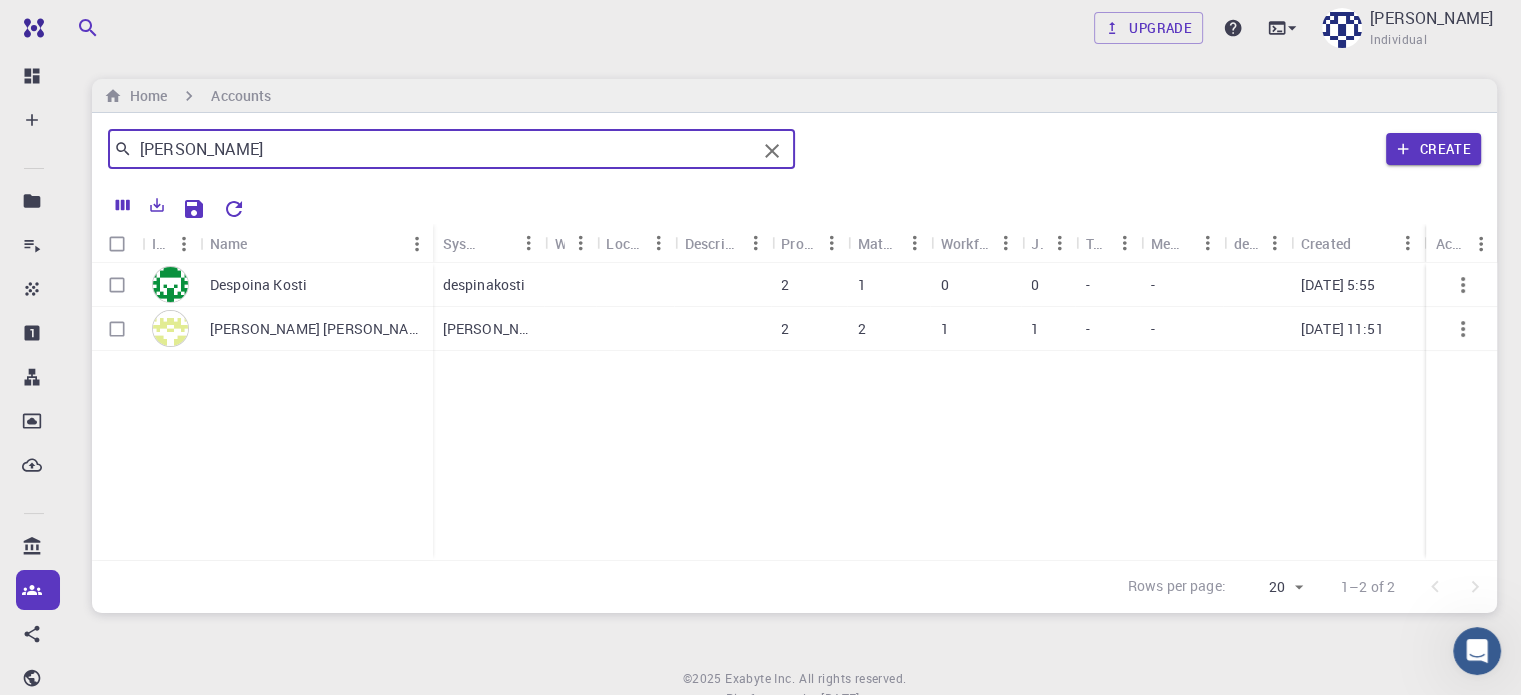 scroll, scrollTop: 0, scrollLeft: 0, axis: both 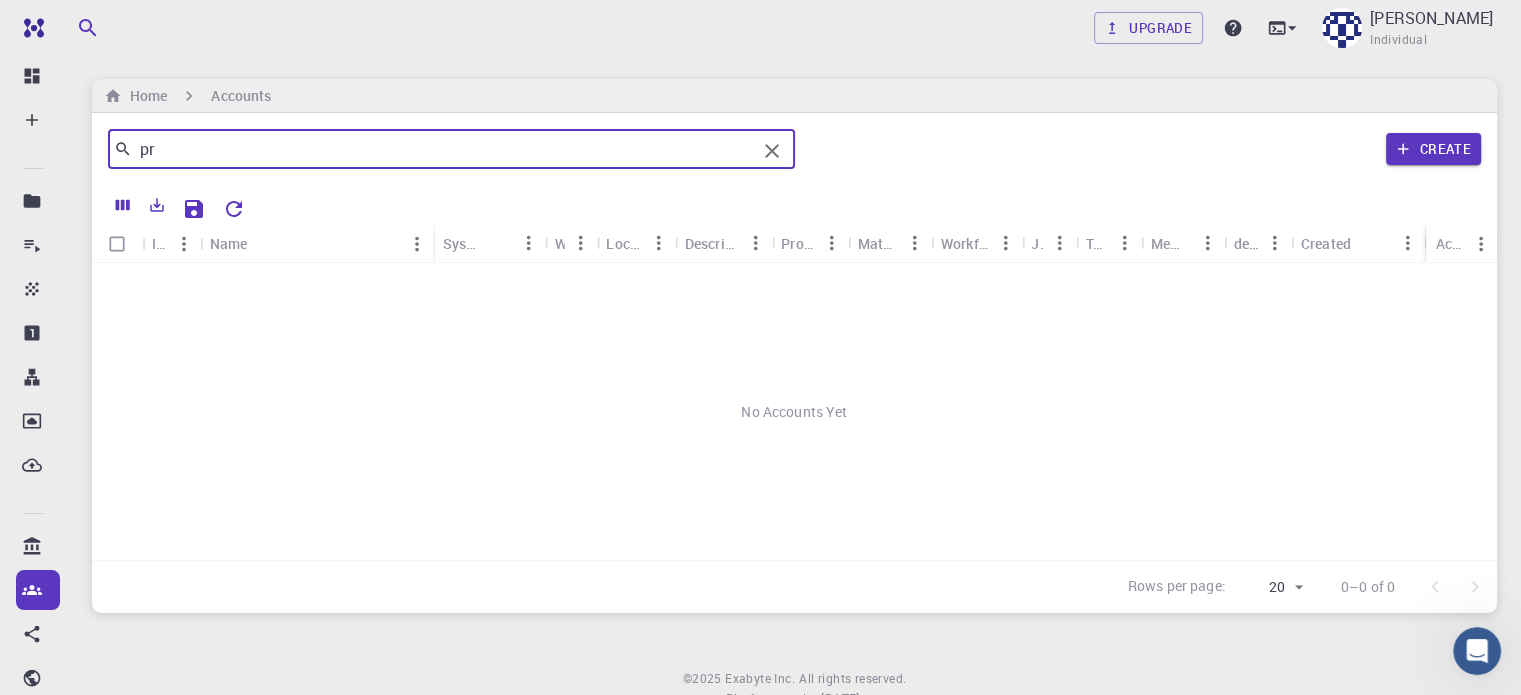 type on "p" 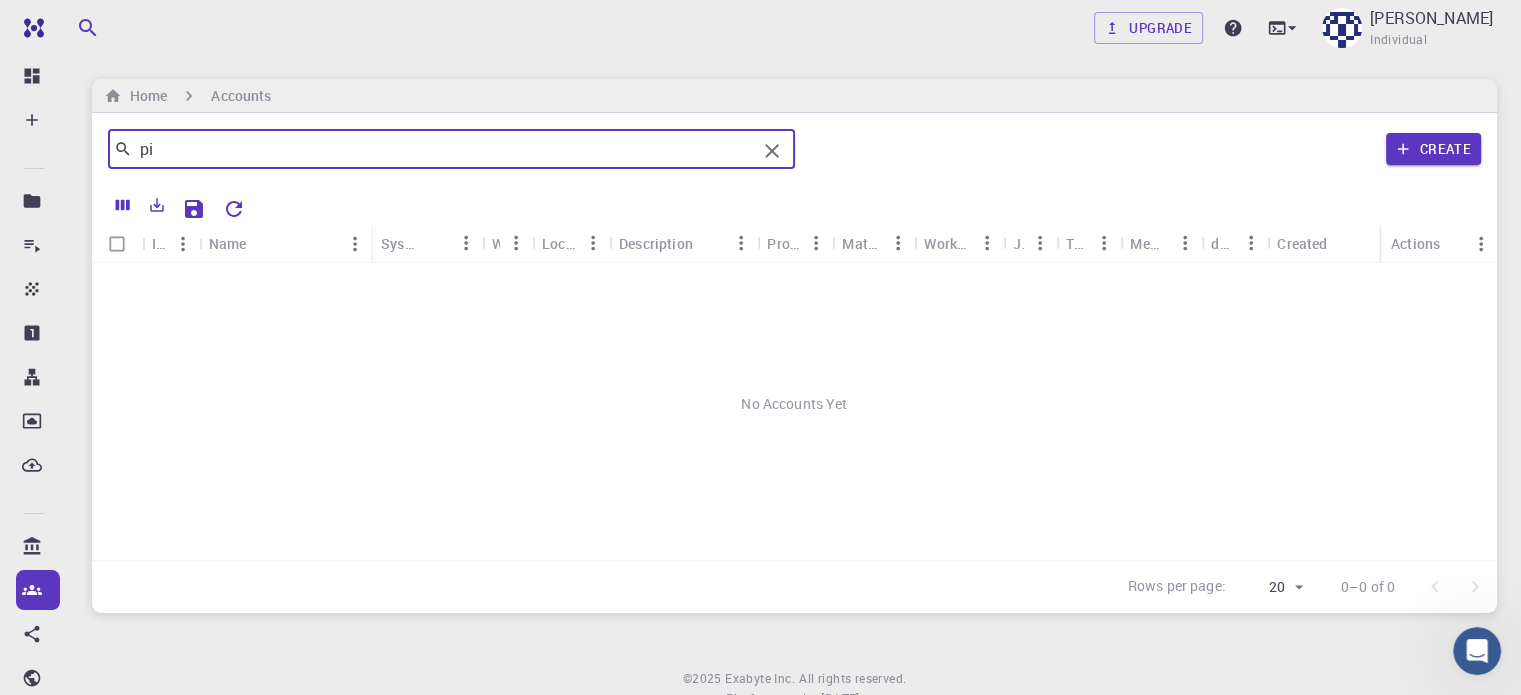 type on "p" 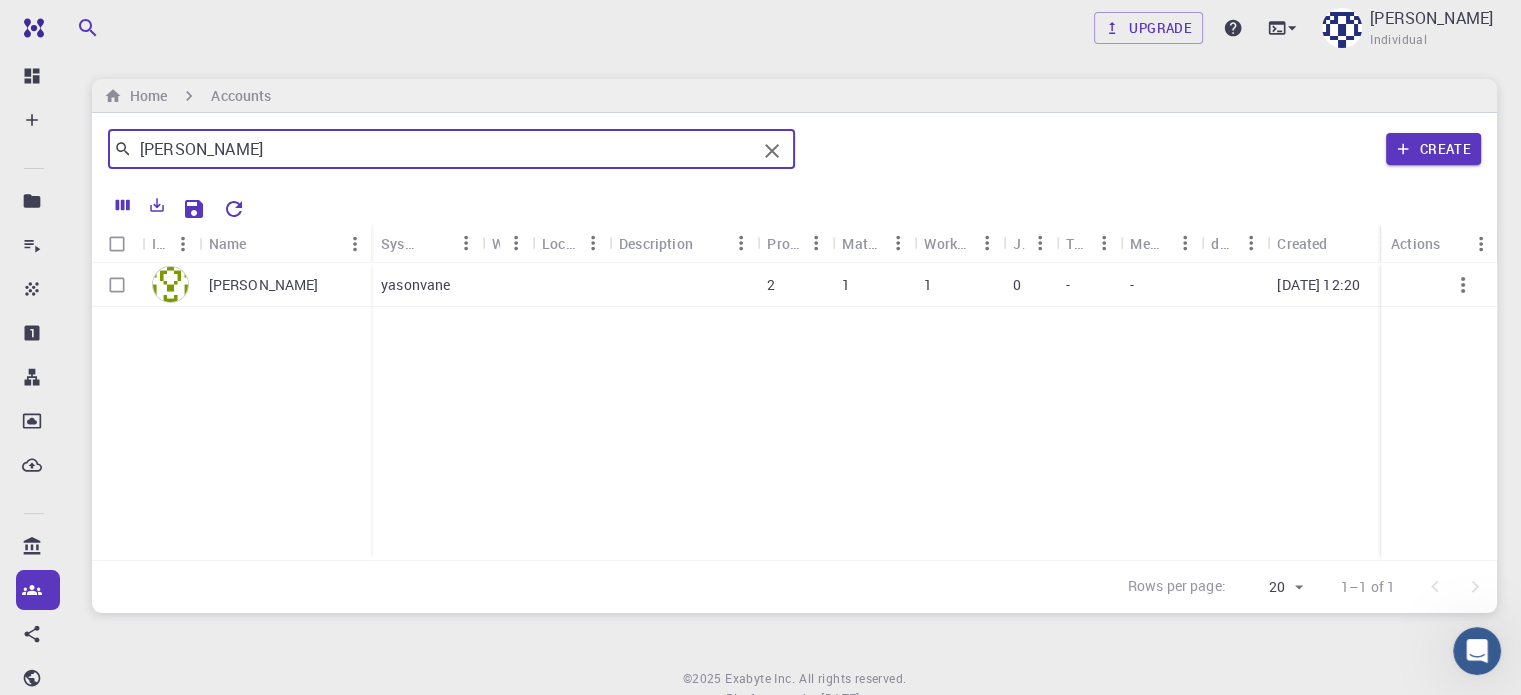type on "[PERSON_NAME]" 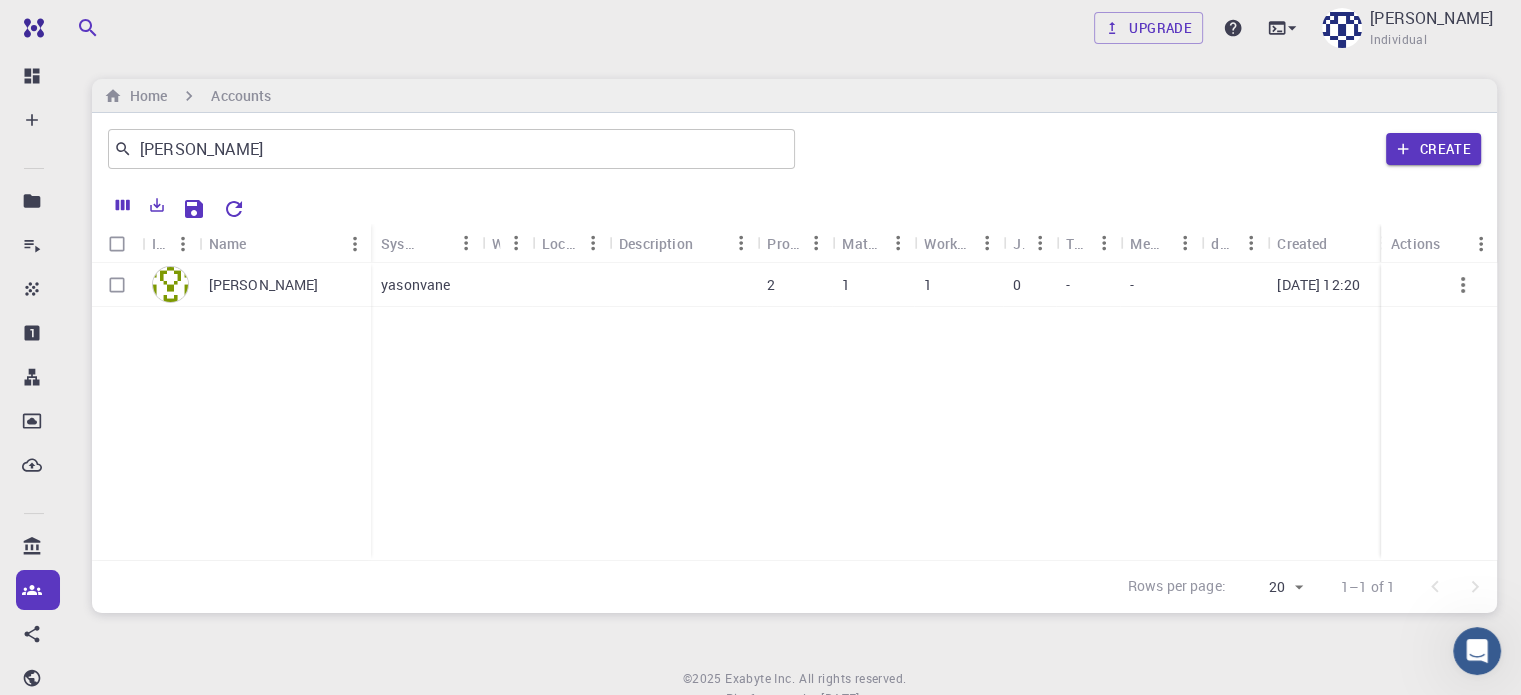 click on "[PERSON_NAME]" at bounding box center [264, 285] 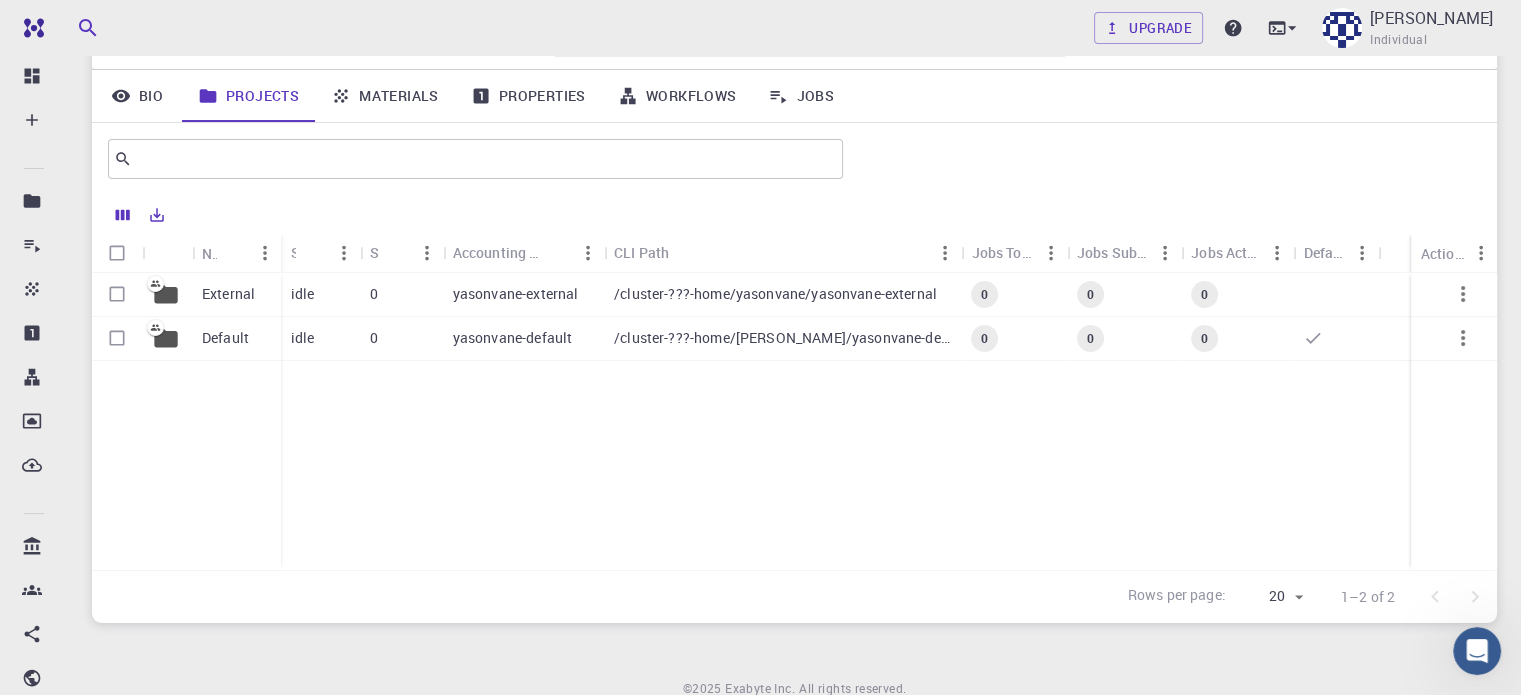 scroll, scrollTop: 140, scrollLeft: 0, axis: vertical 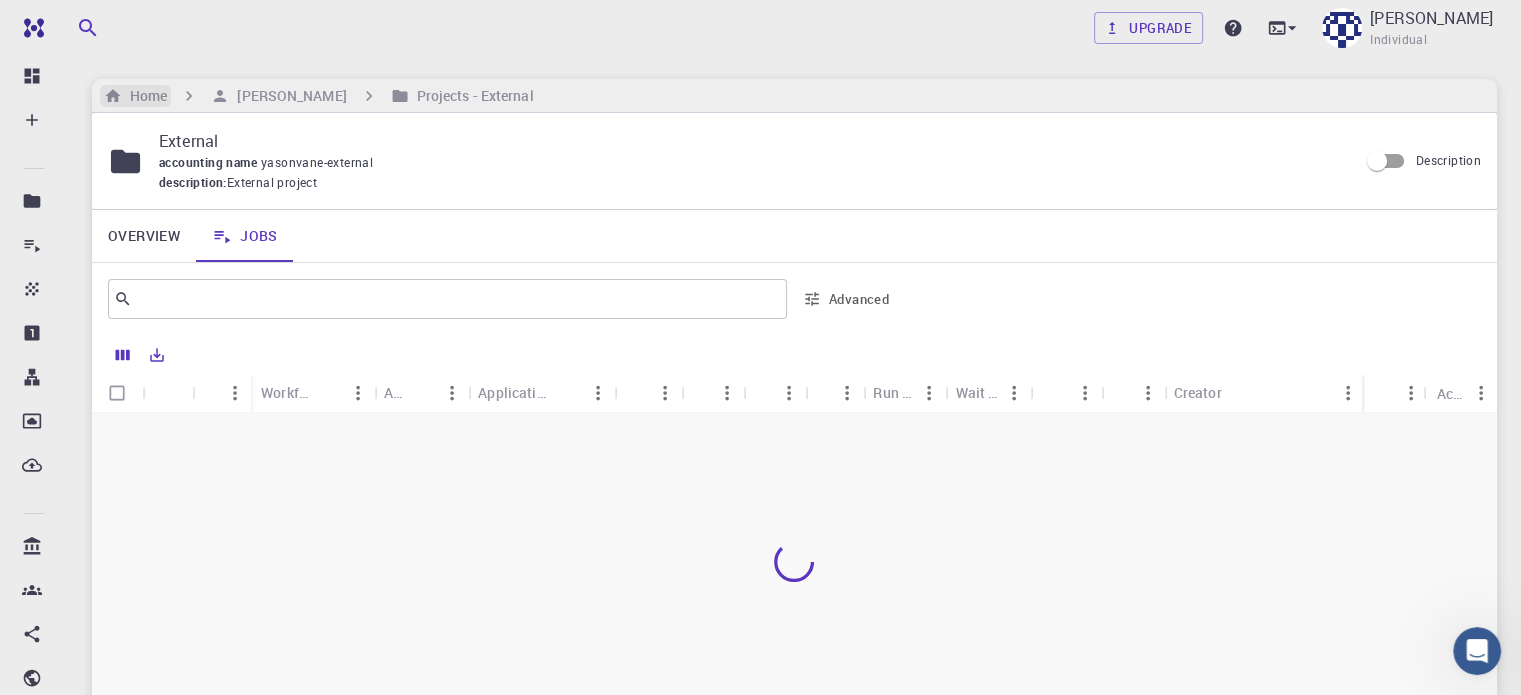 click on "Home" at bounding box center [135, 96] 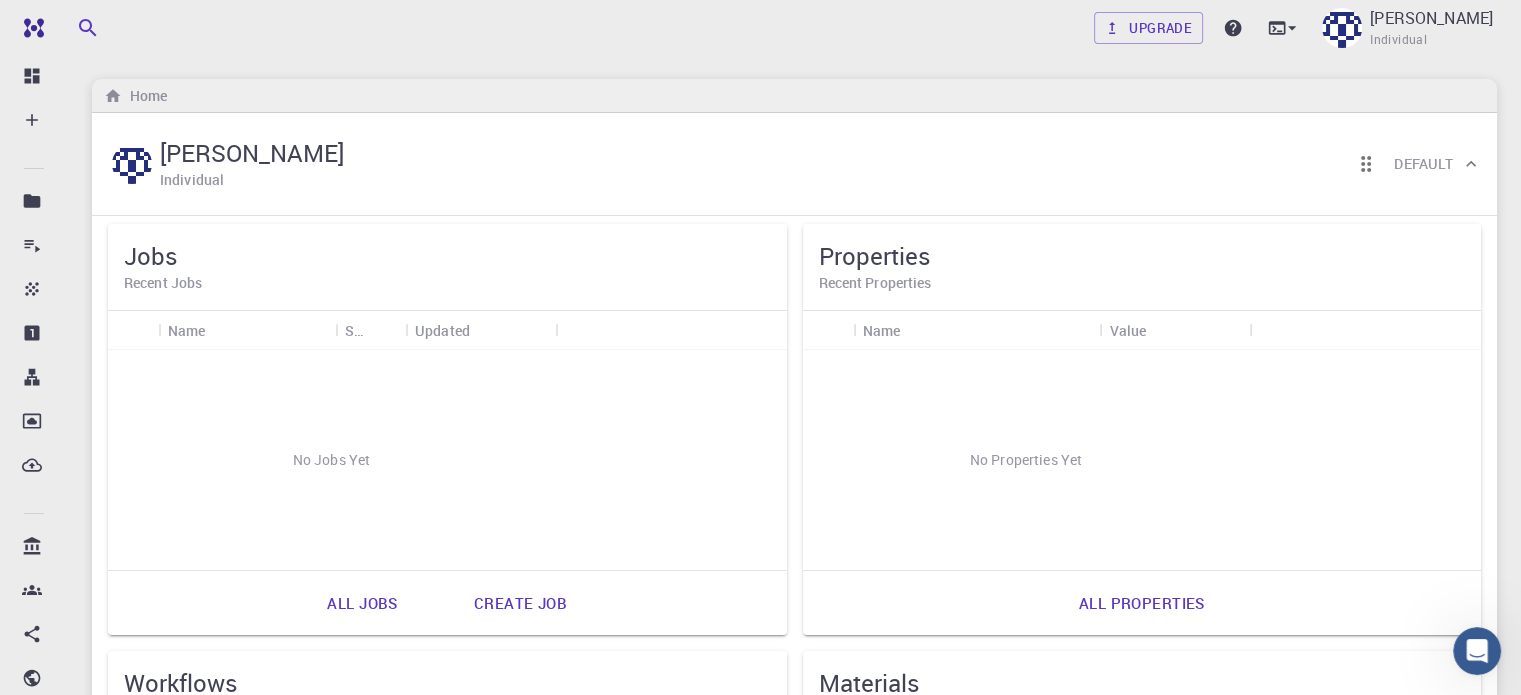 click on "Total Energy" at bounding box center (208, 799) 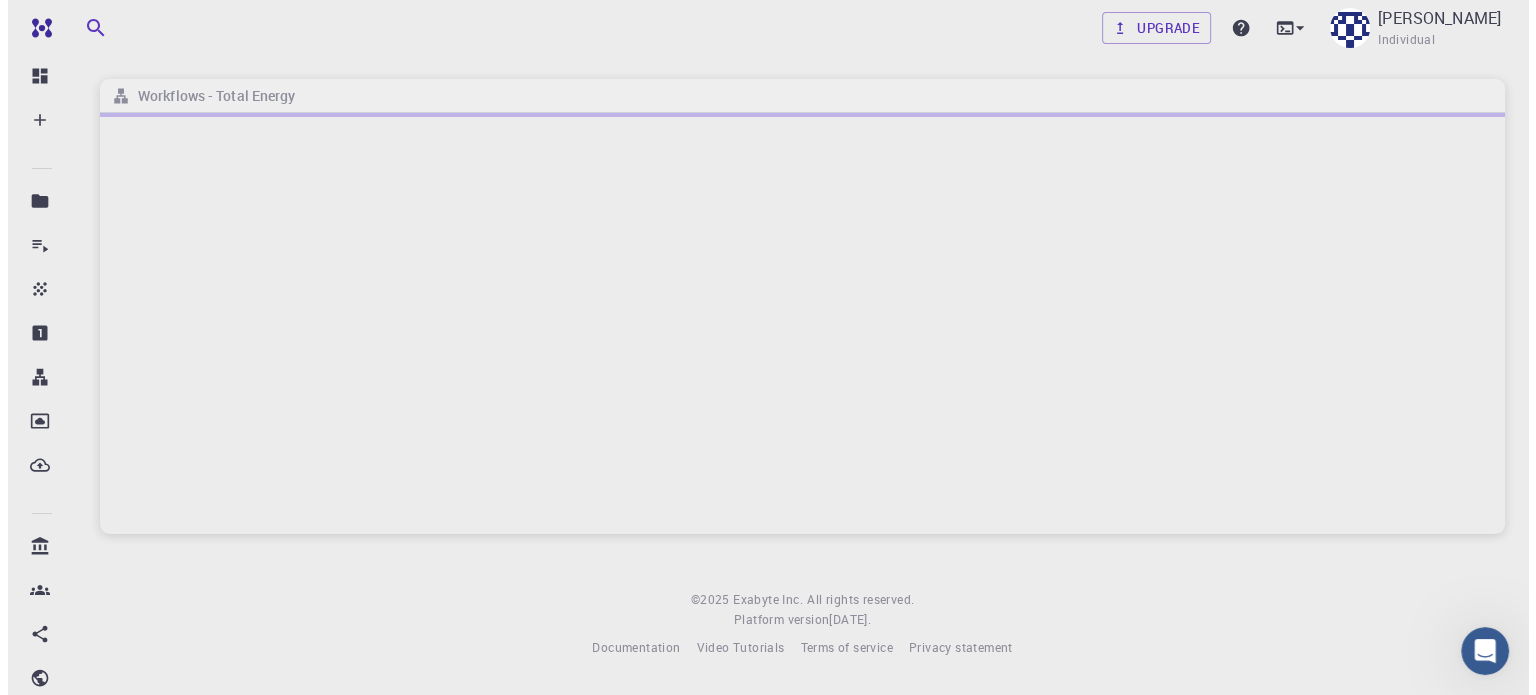 scroll, scrollTop: 0, scrollLeft: 0, axis: both 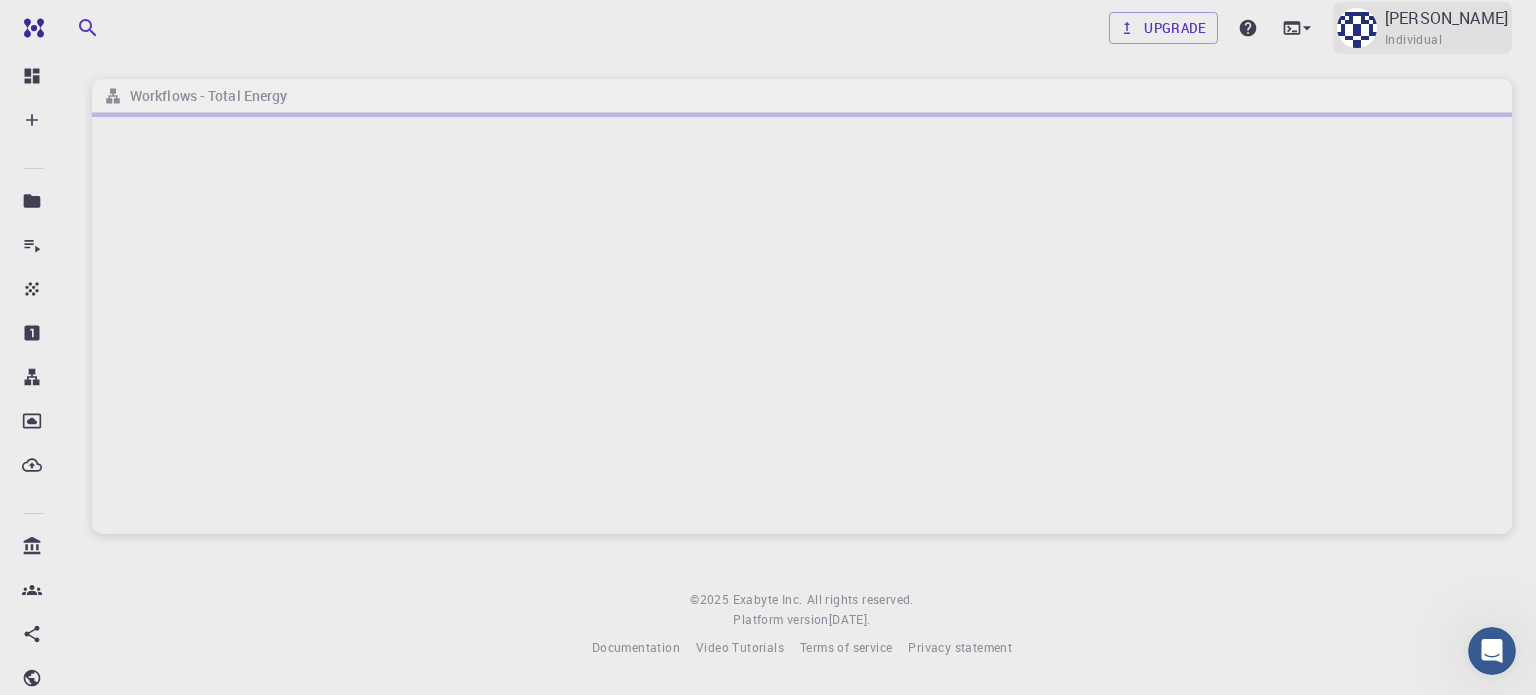 click on "[PERSON_NAME]" at bounding box center (1446, 18) 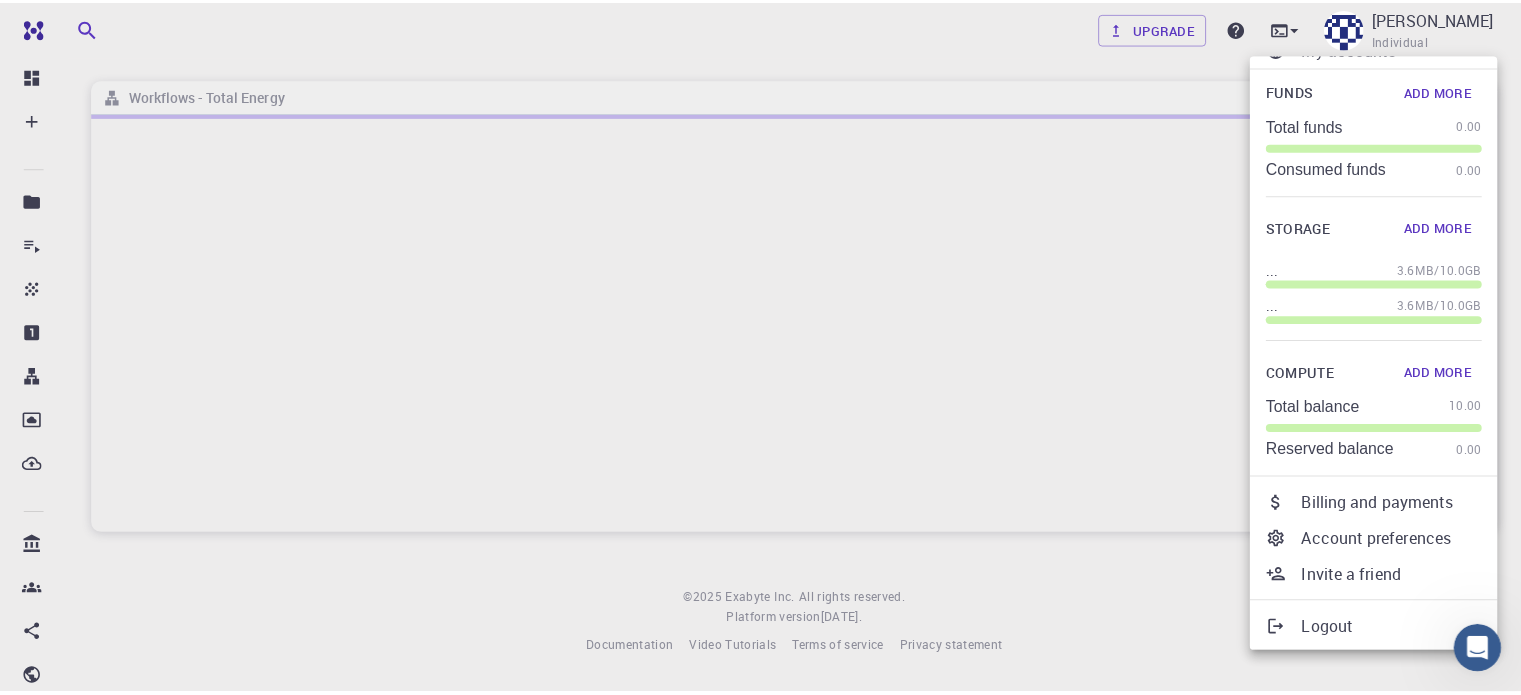 scroll, scrollTop: 31, scrollLeft: 0, axis: vertical 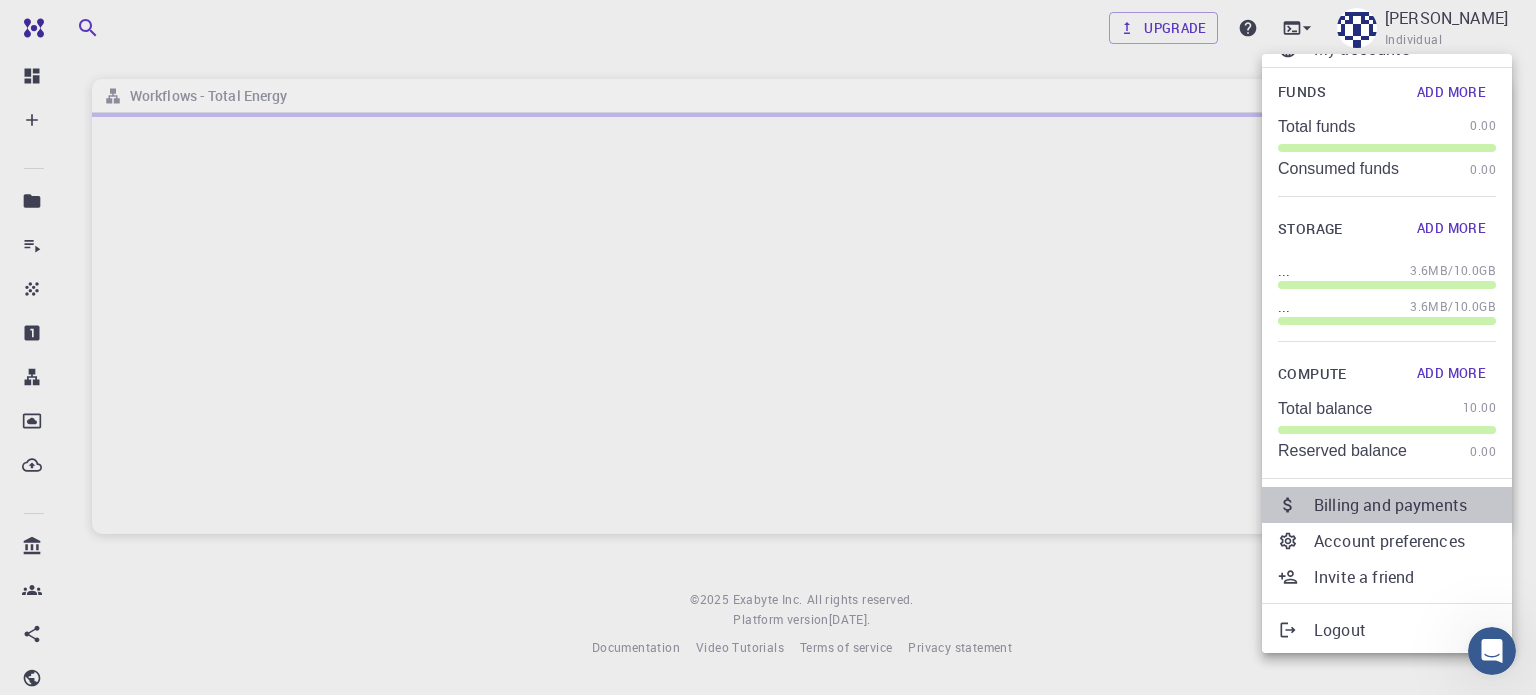 click on "Billing and payments" at bounding box center (1405, 505) 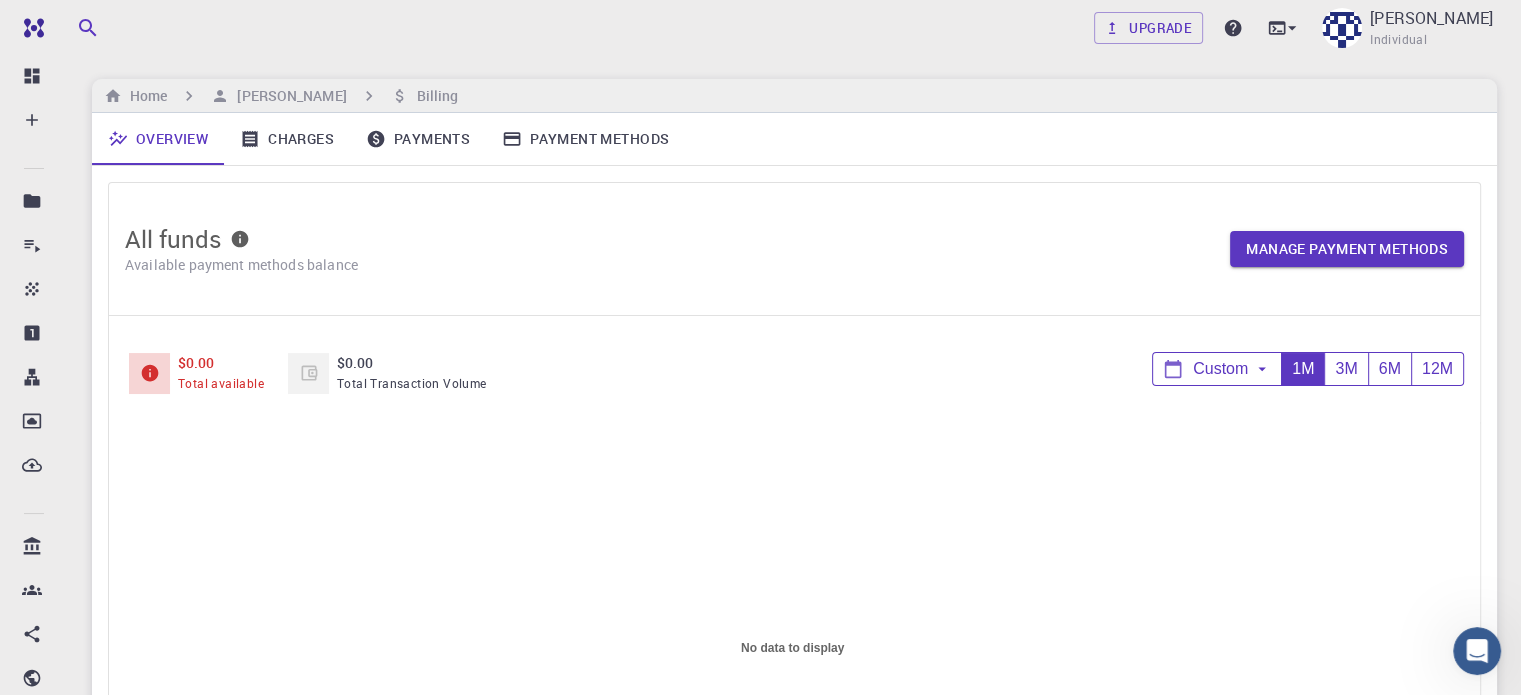 scroll, scrollTop: 0, scrollLeft: 0, axis: both 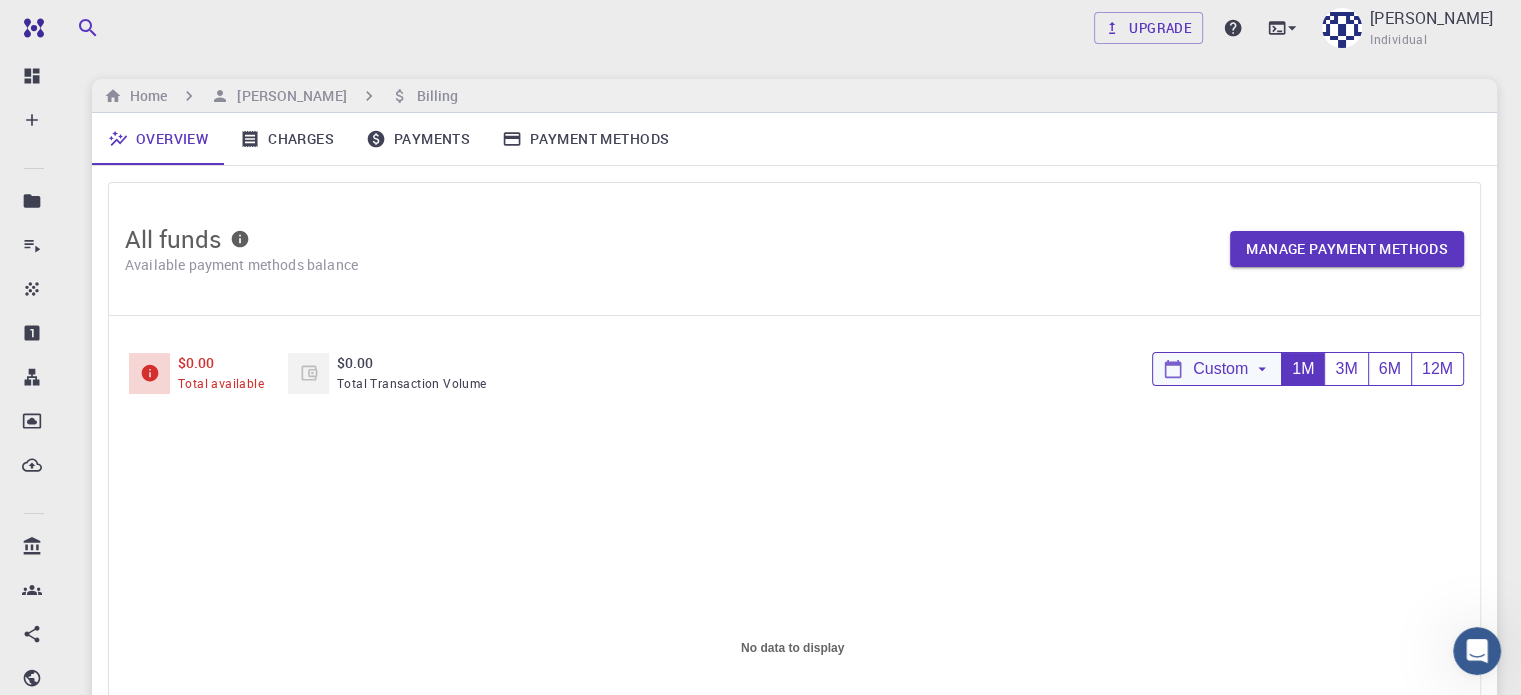click on "Custom" at bounding box center (1217, 369) 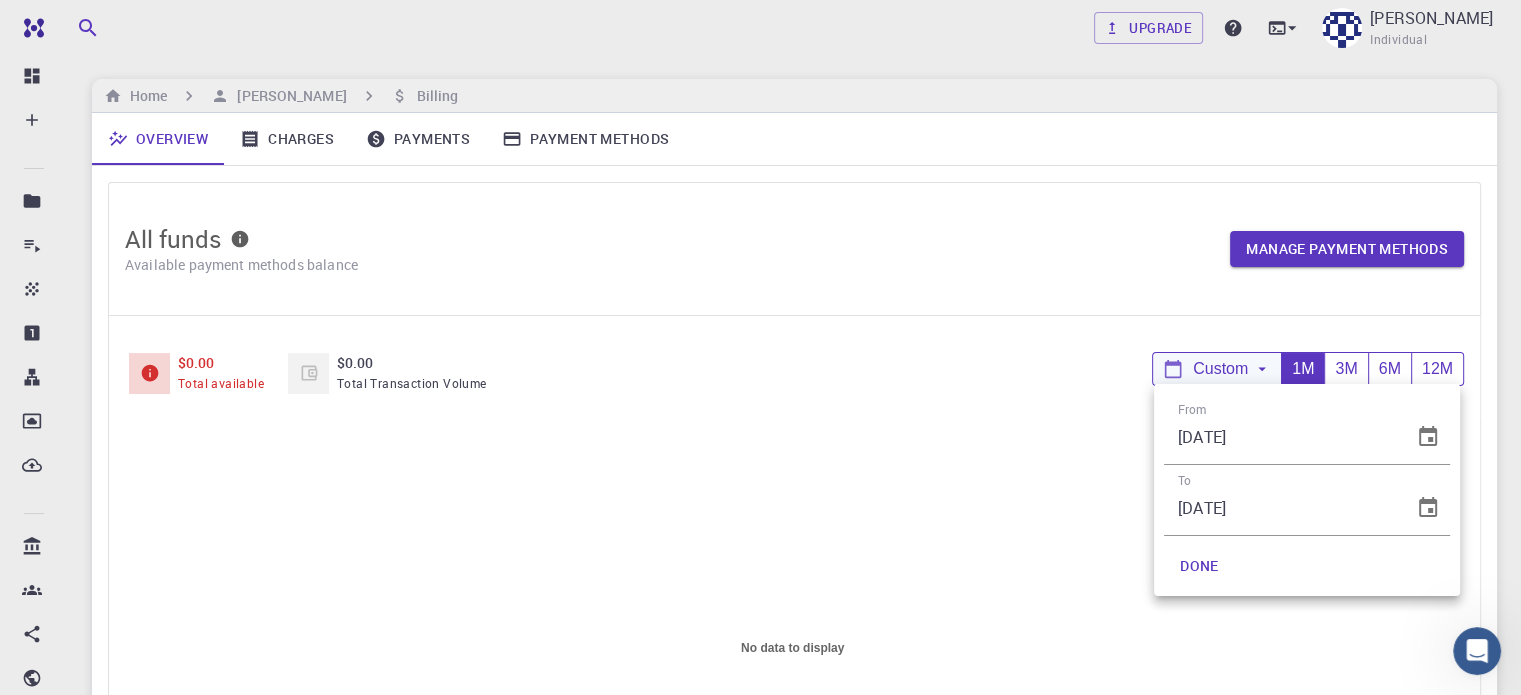 click at bounding box center (760, 347) 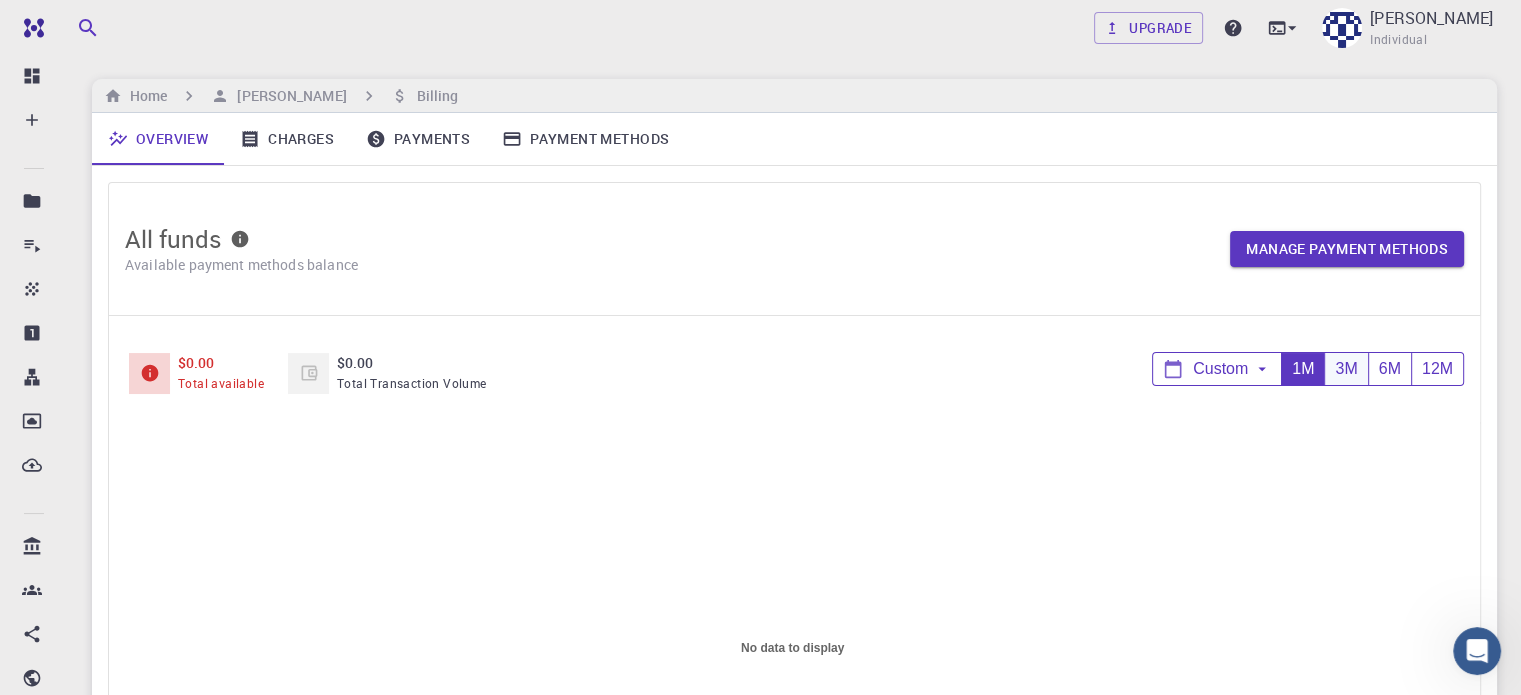 click on "3M" at bounding box center [1345, 369] 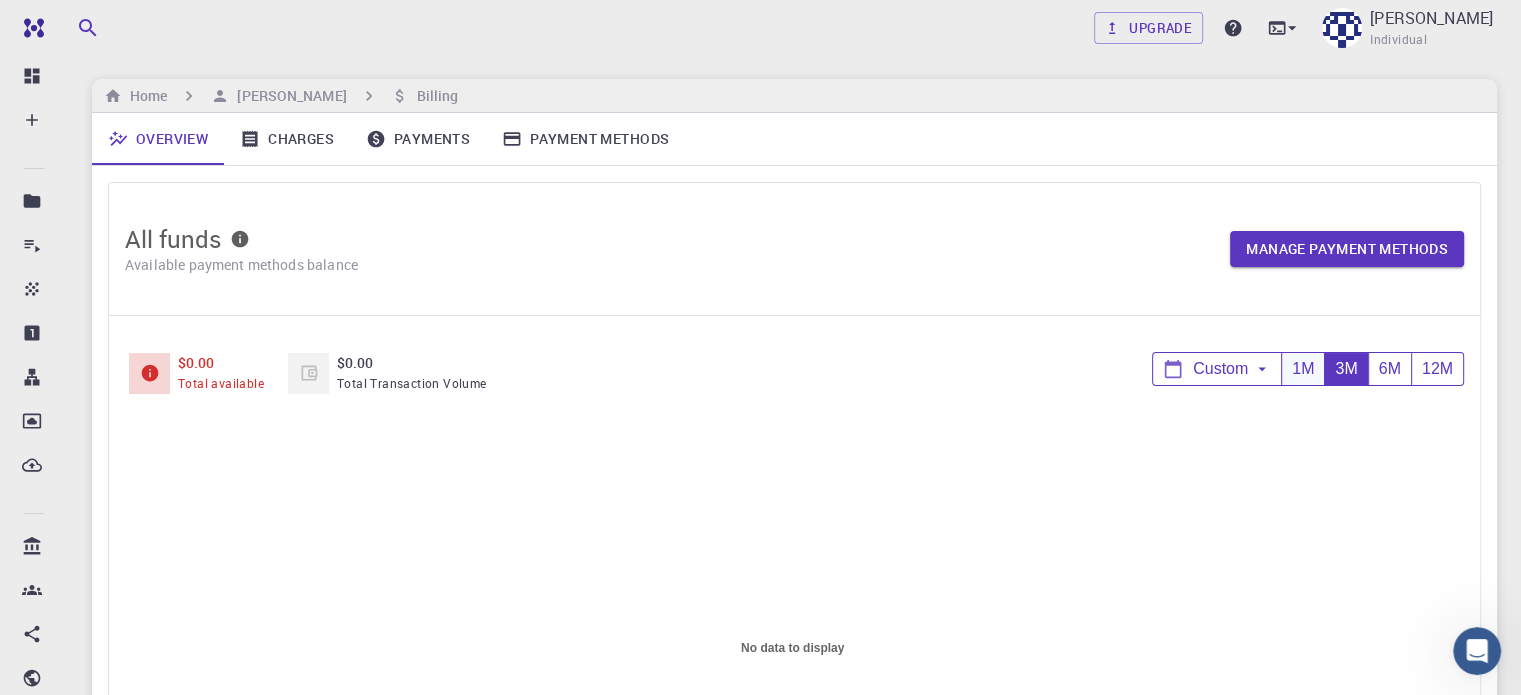 click on "1M" at bounding box center (1302, 369) 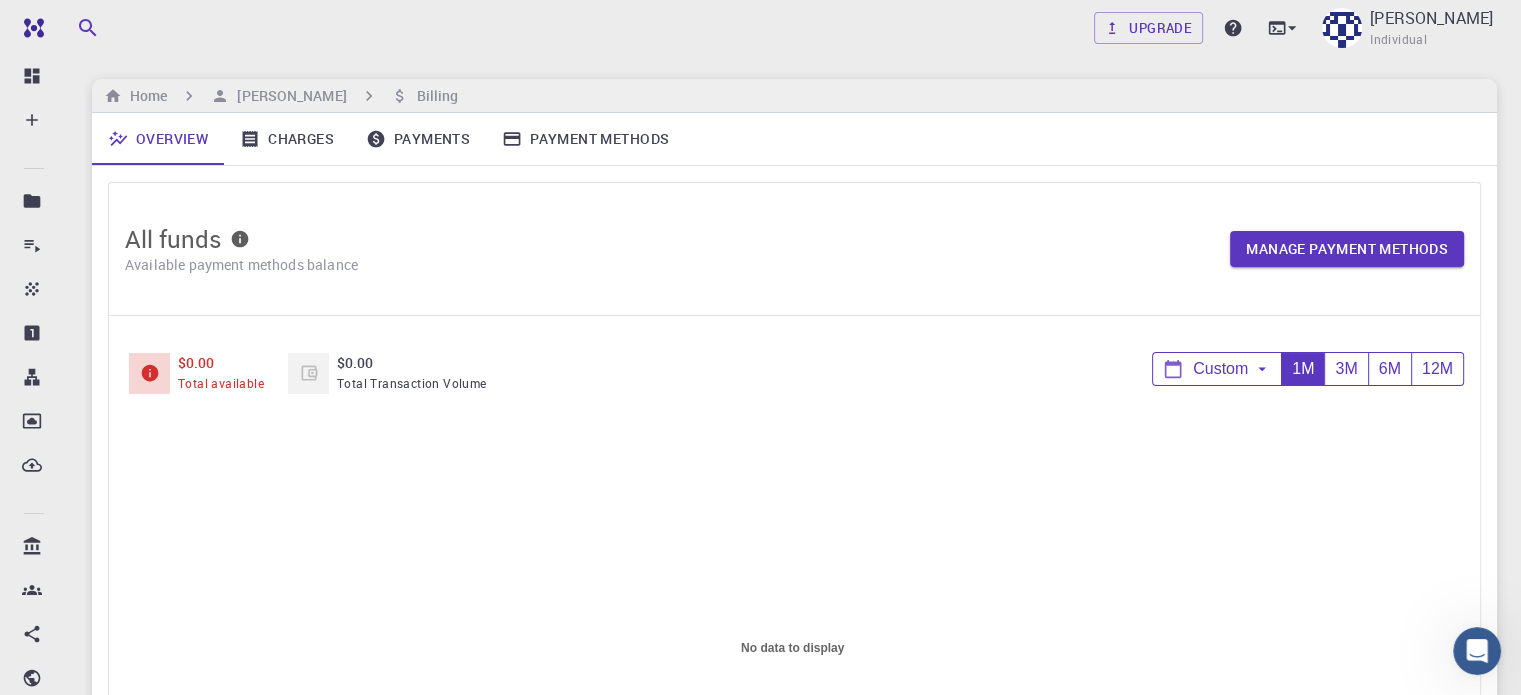 click on "$0.00 Total available $0.00 Total Transaction Volume Custom 1M 3M 6M 12M" at bounding box center [794, 369] 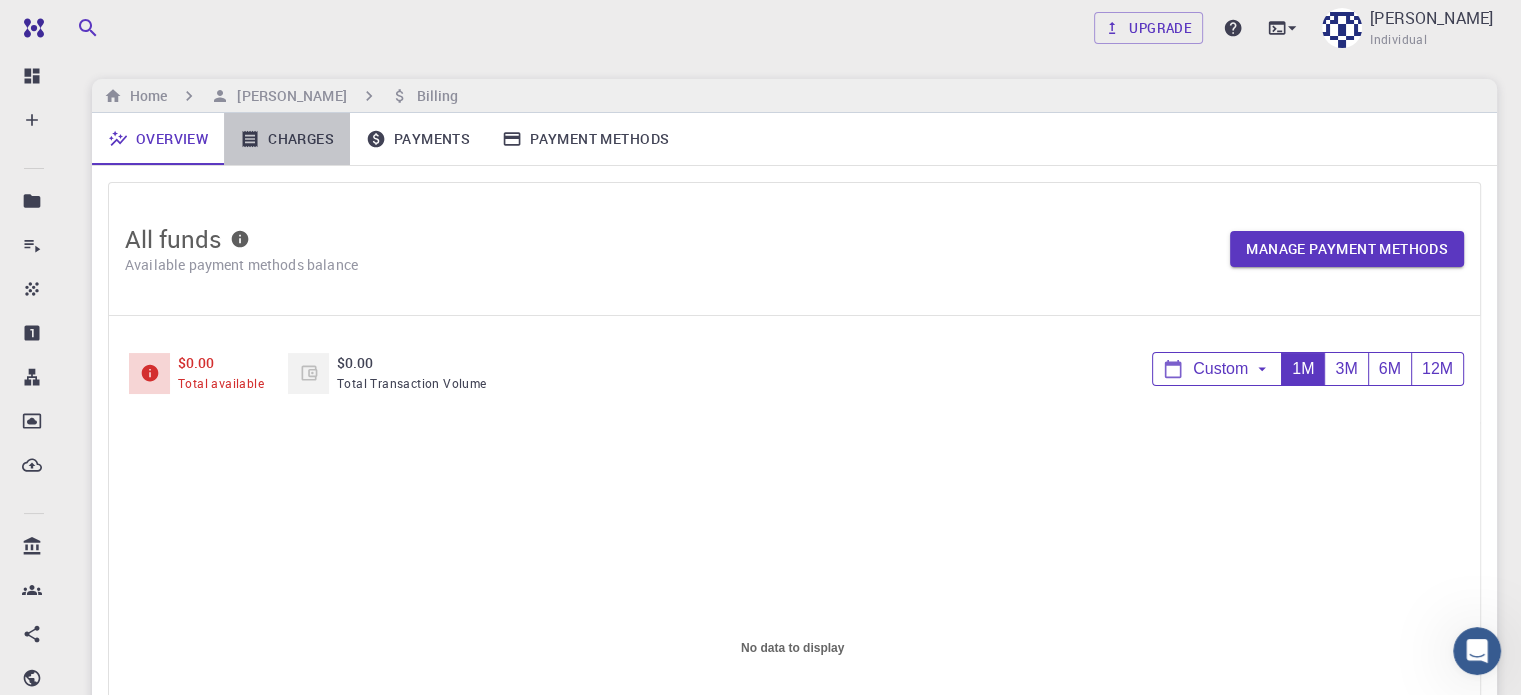 click on "Charges" at bounding box center [287, 139] 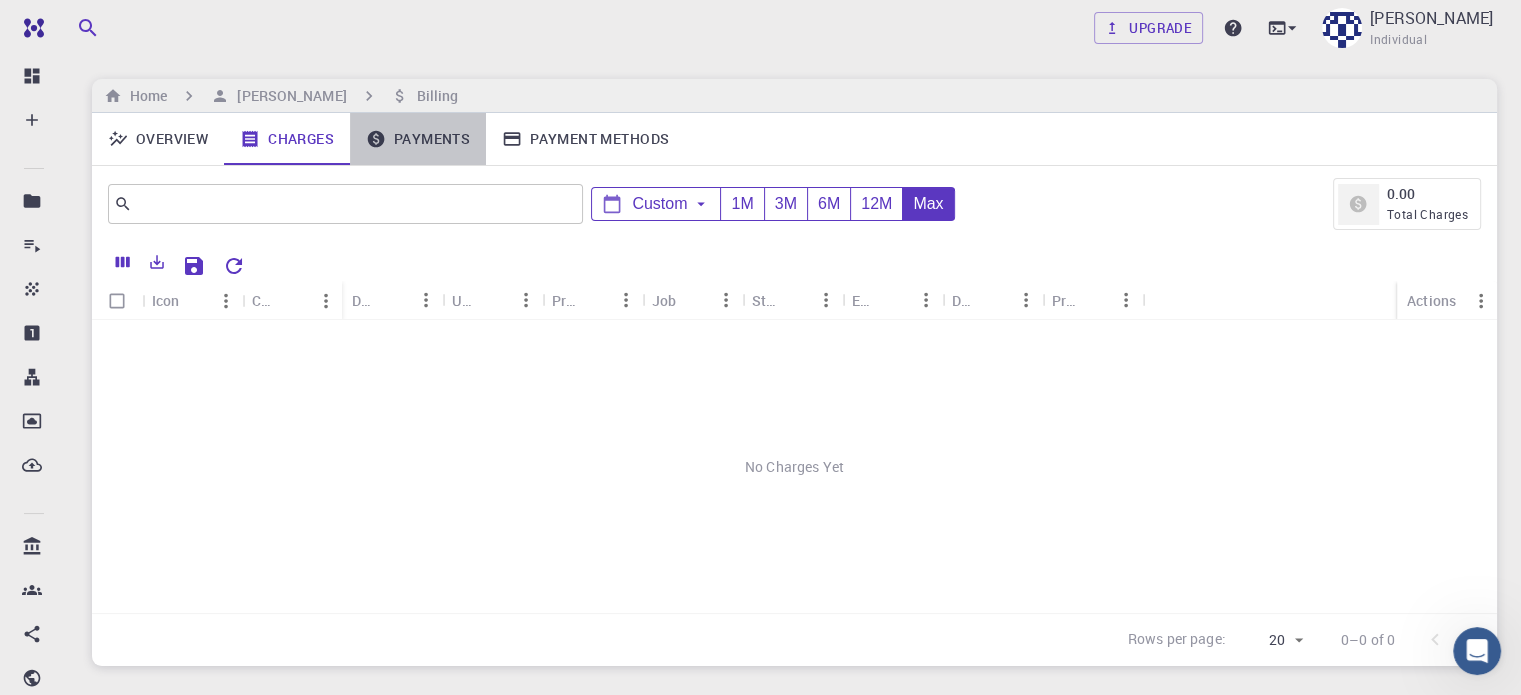 click on "Payments" at bounding box center (418, 139) 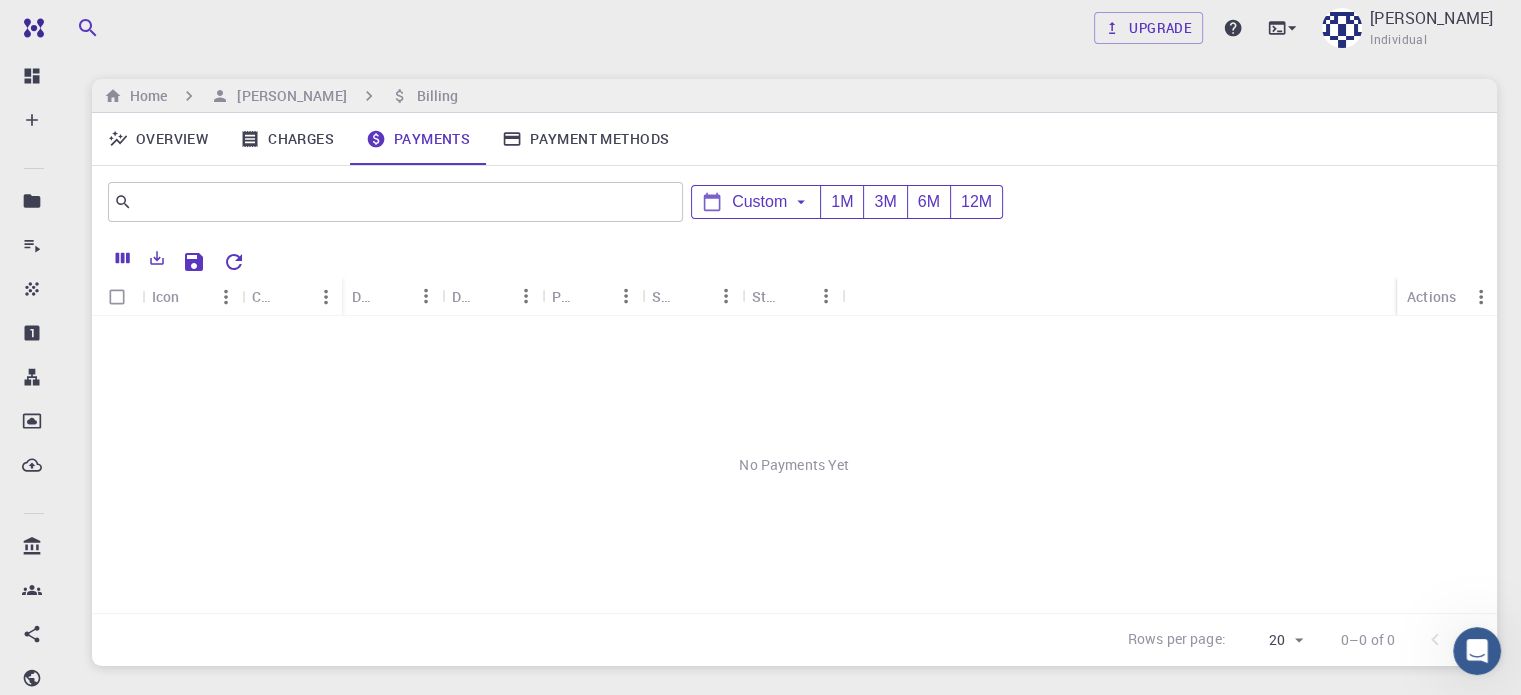 click on "Payment Methods" at bounding box center (585, 139) 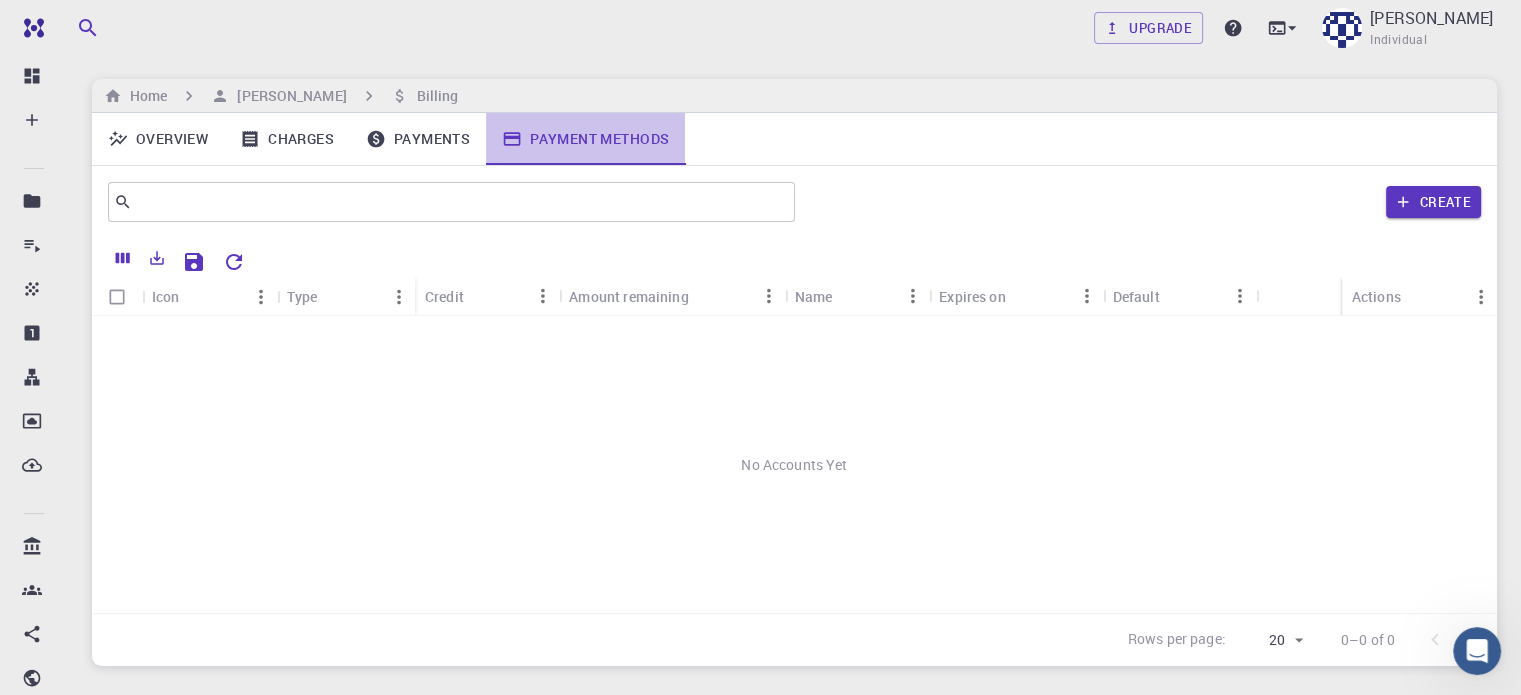 click on "Payment Methods" at bounding box center (585, 139) 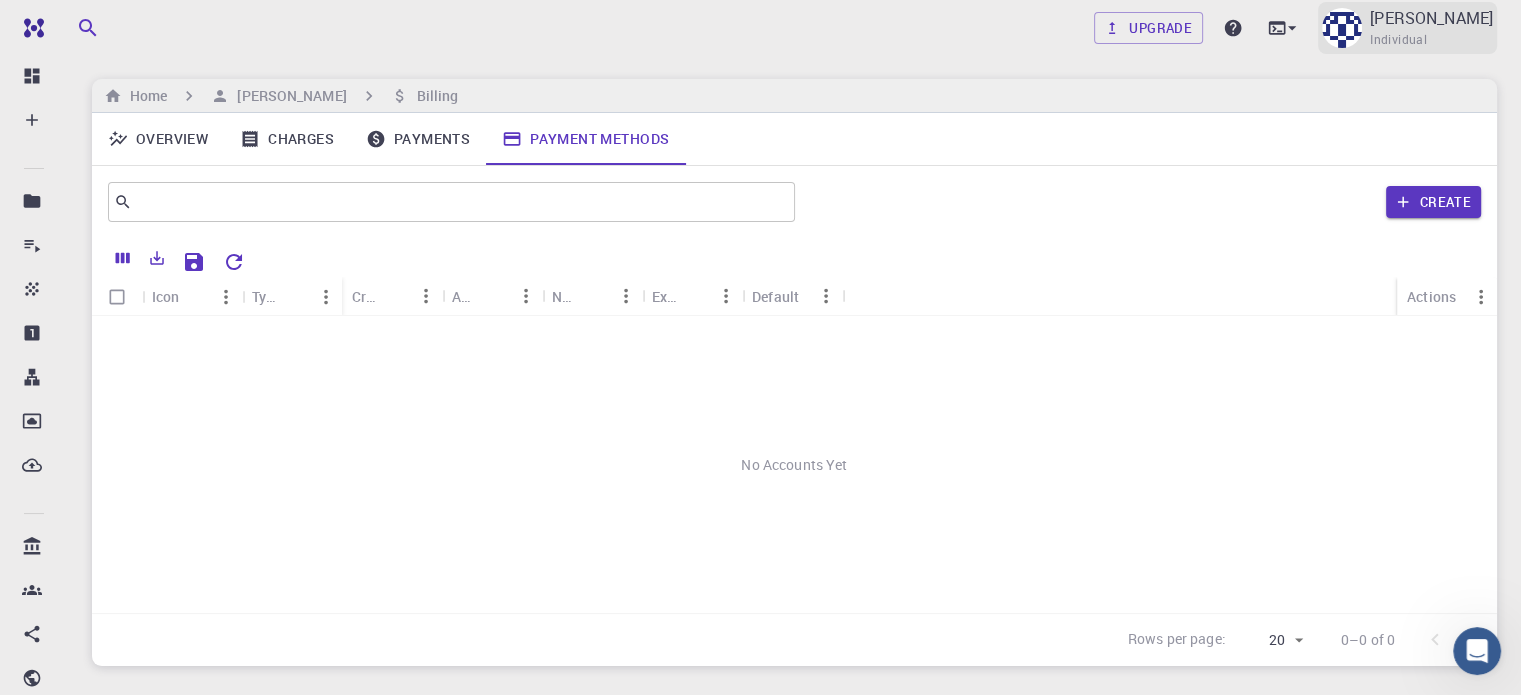 click on "[PERSON_NAME]" at bounding box center [1431, 18] 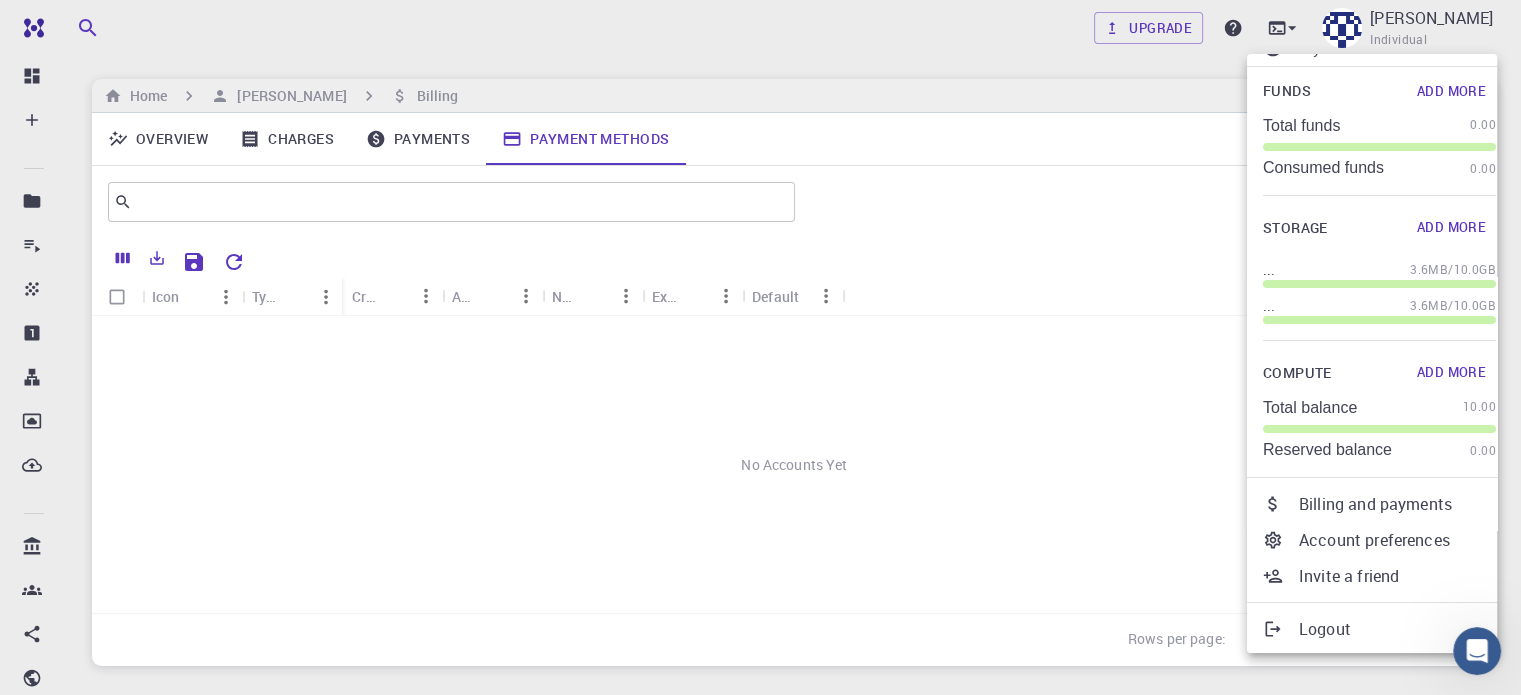 scroll, scrollTop: 31, scrollLeft: 0, axis: vertical 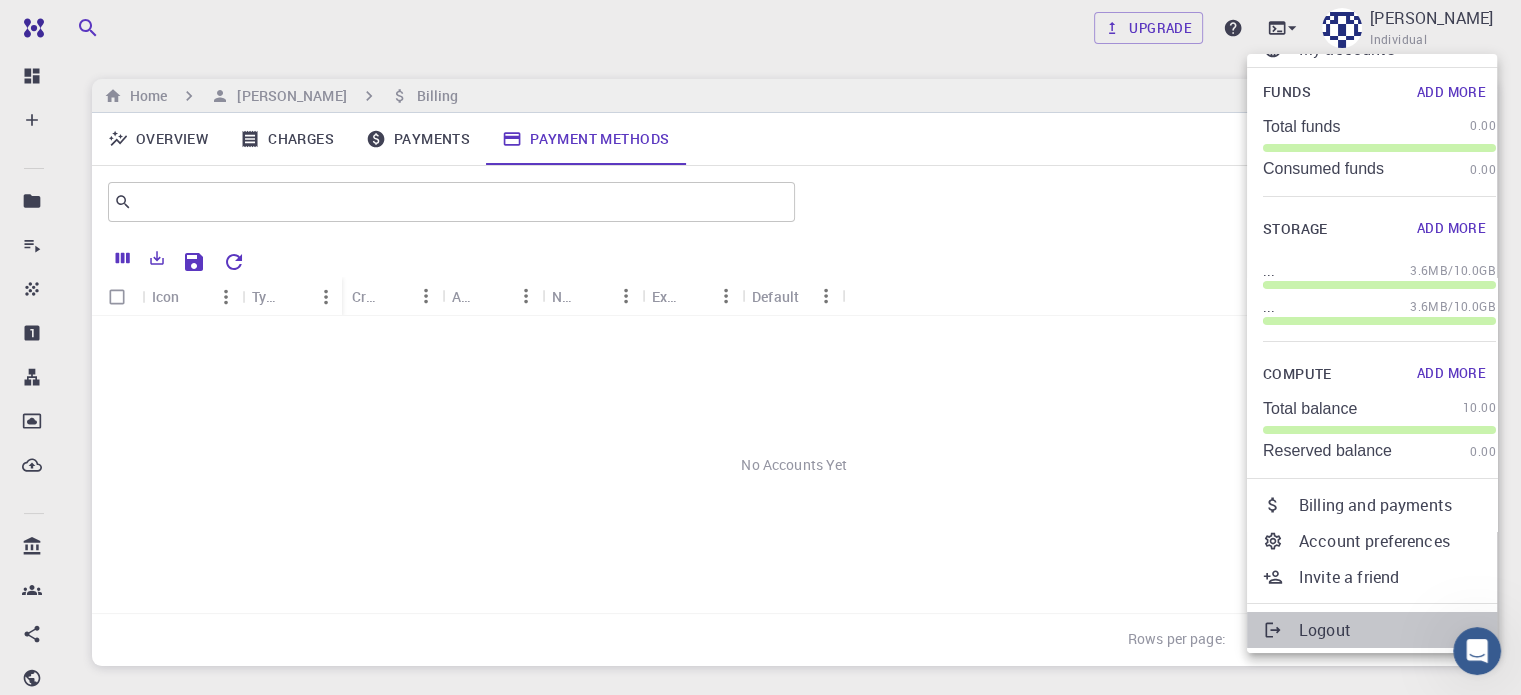 click on "Logout" at bounding box center (1379, 630) 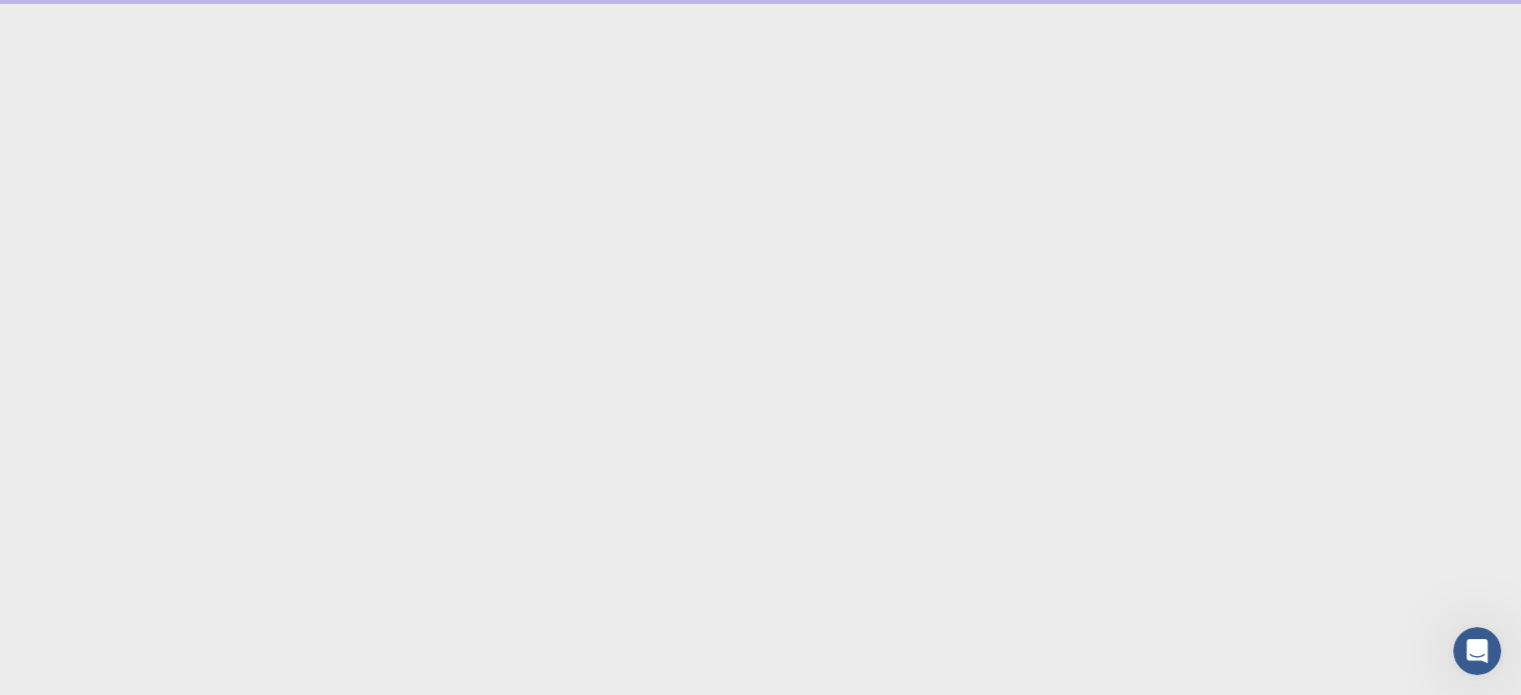 scroll, scrollTop: 0, scrollLeft: 0, axis: both 